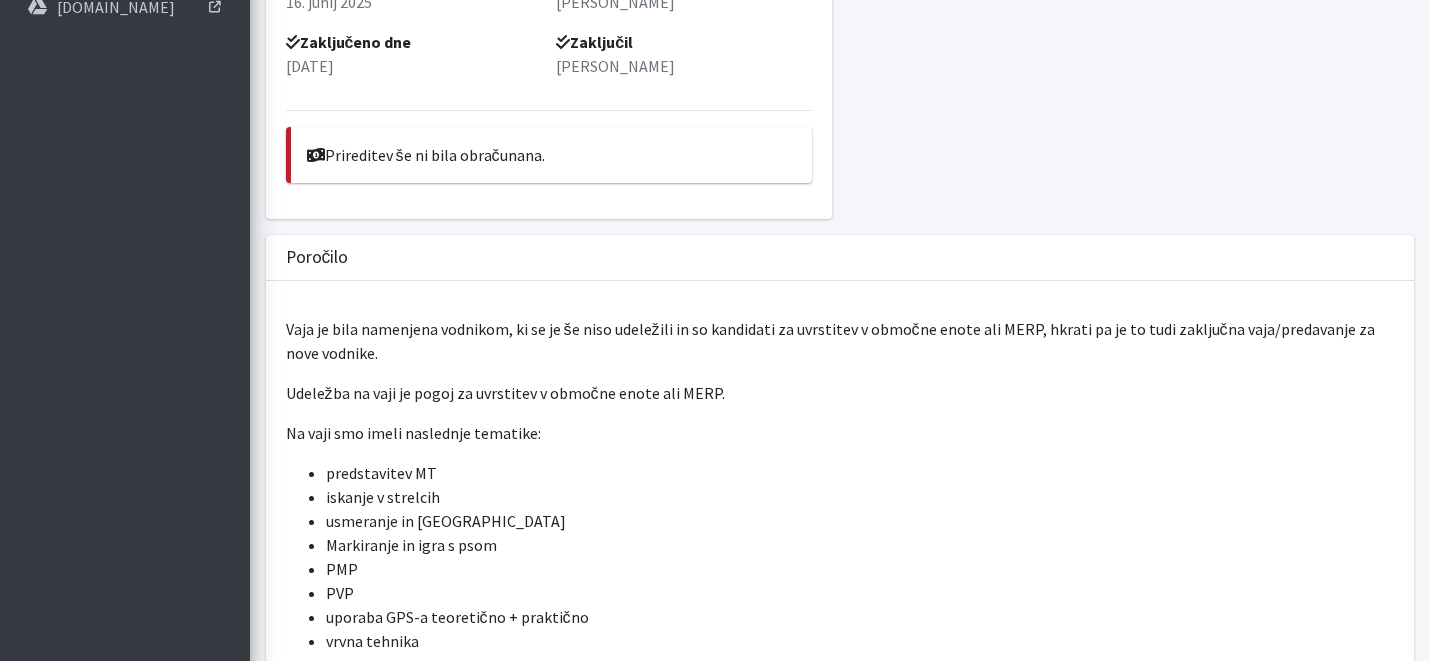 scroll, scrollTop: 0, scrollLeft: 0, axis: both 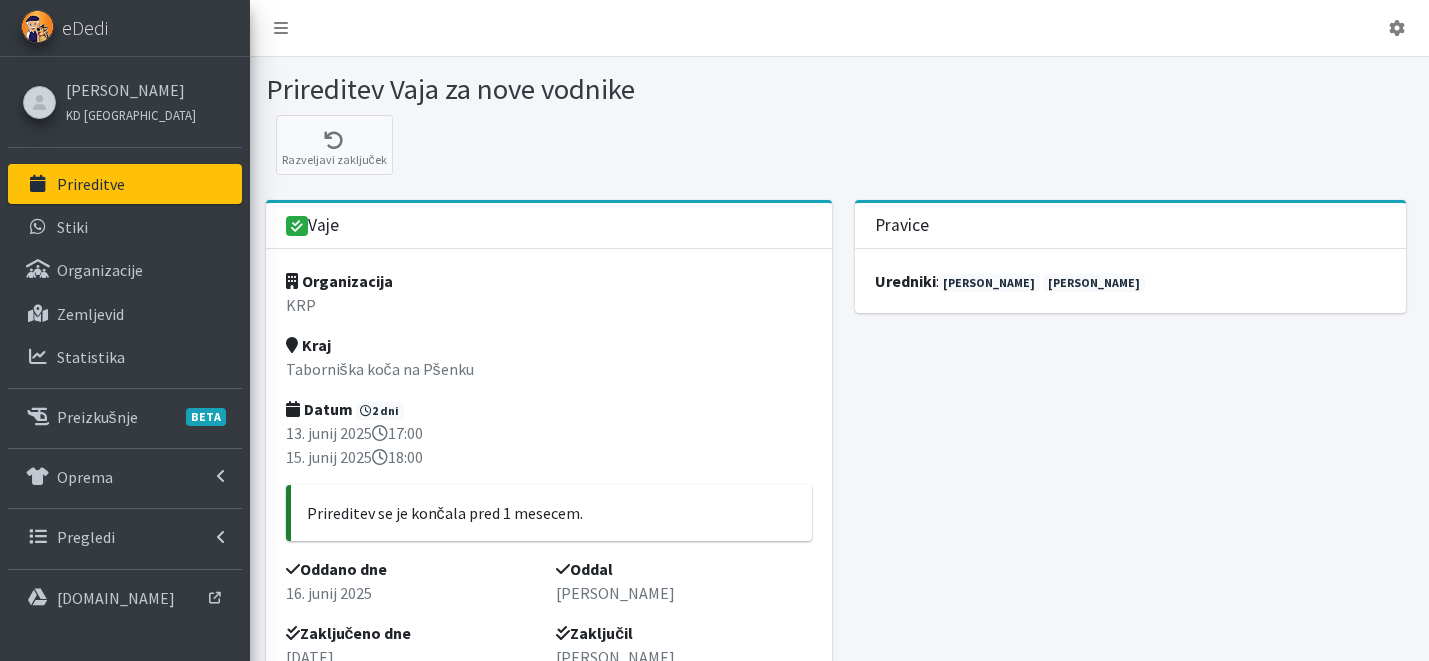 click on "Prireditve" at bounding box center (91, 184) 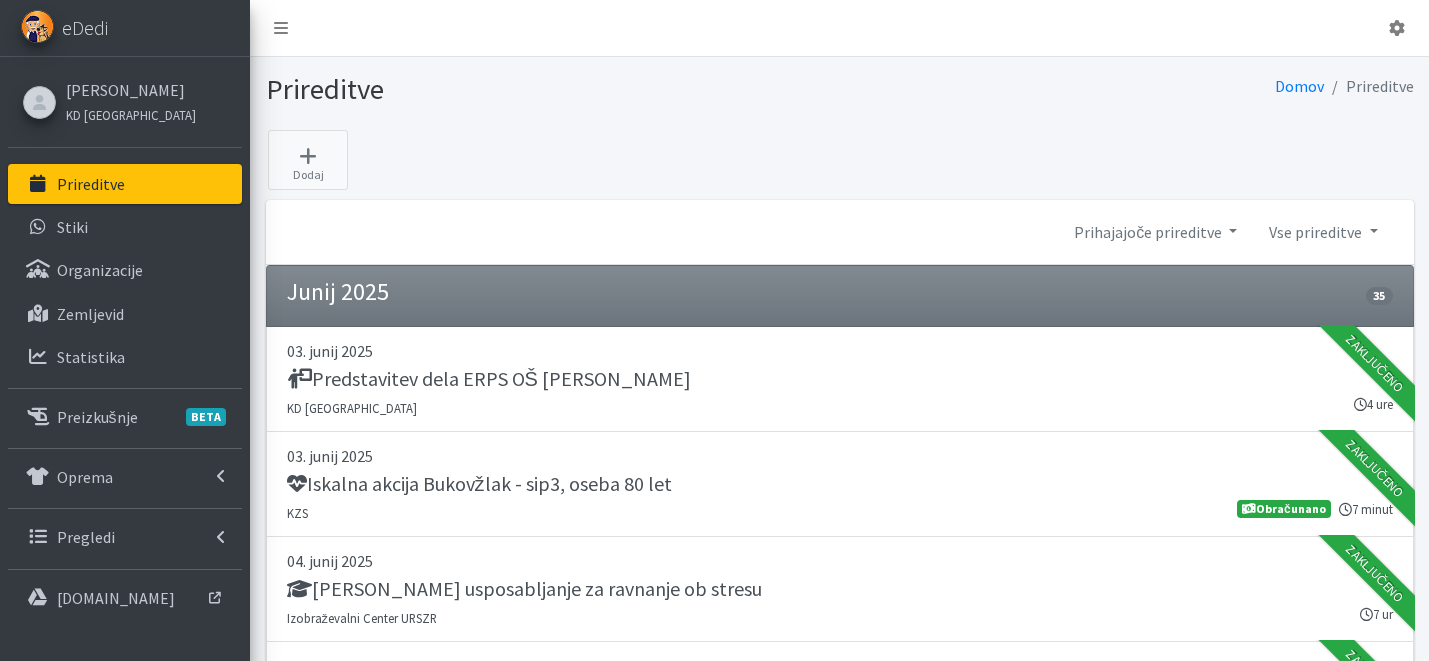 scroll, scrollTop: 0, scrollLeft: 0, axis: both 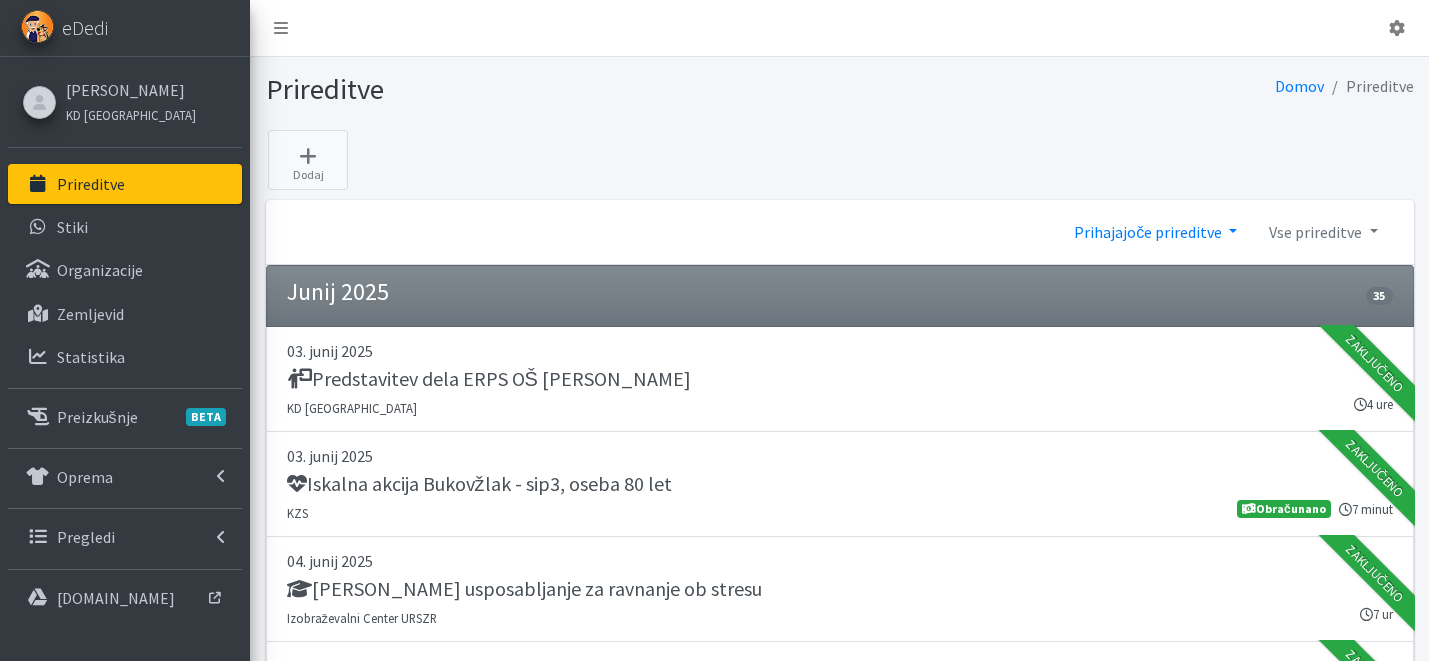 click on "Prihajajoče prireditve" at bounding box center [1155, 232] 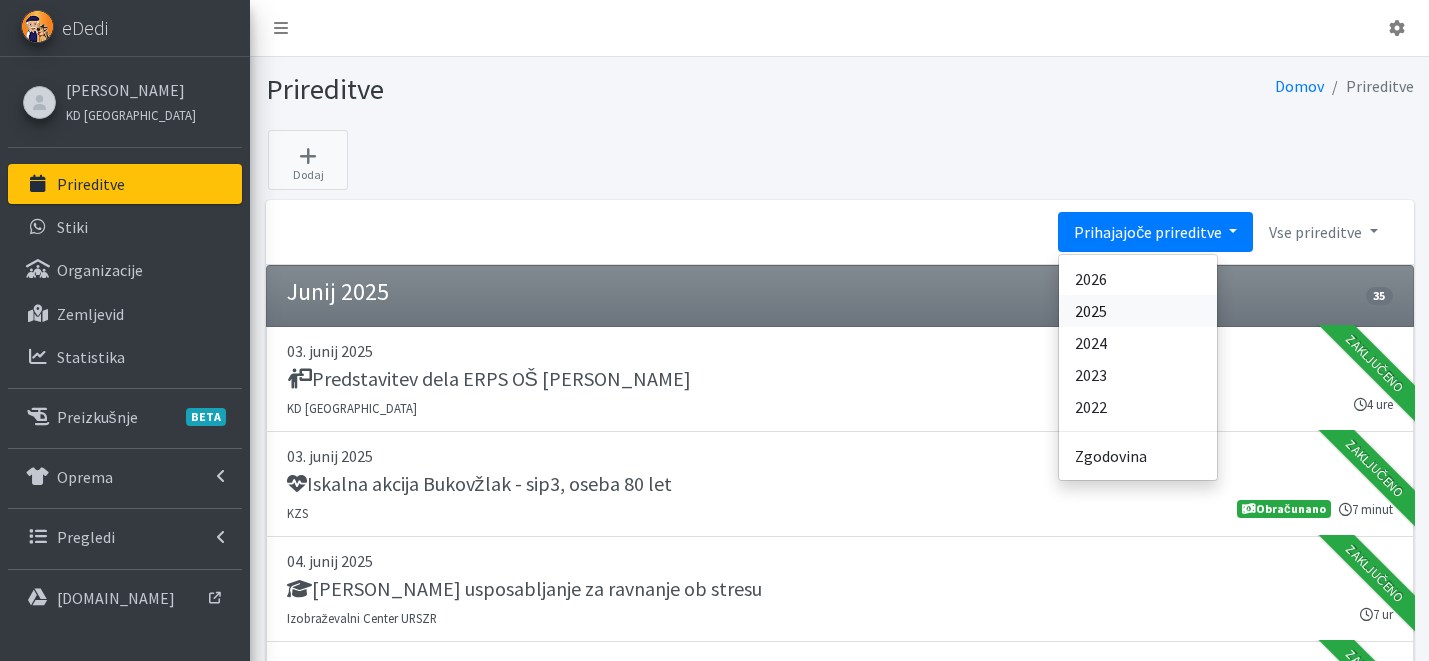 click on "2025" at bounding box center [1138, 311] 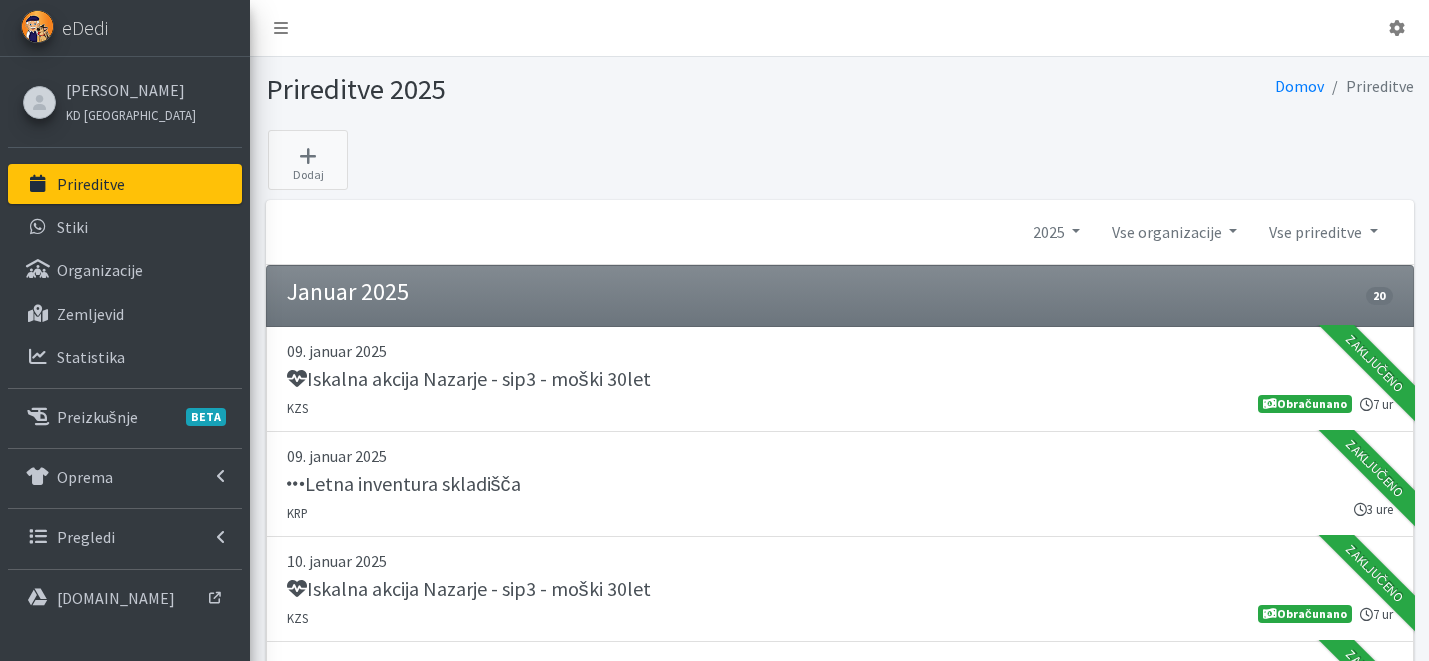 scroll, scrollTop: 0, scrollLeft: 0, axis: both 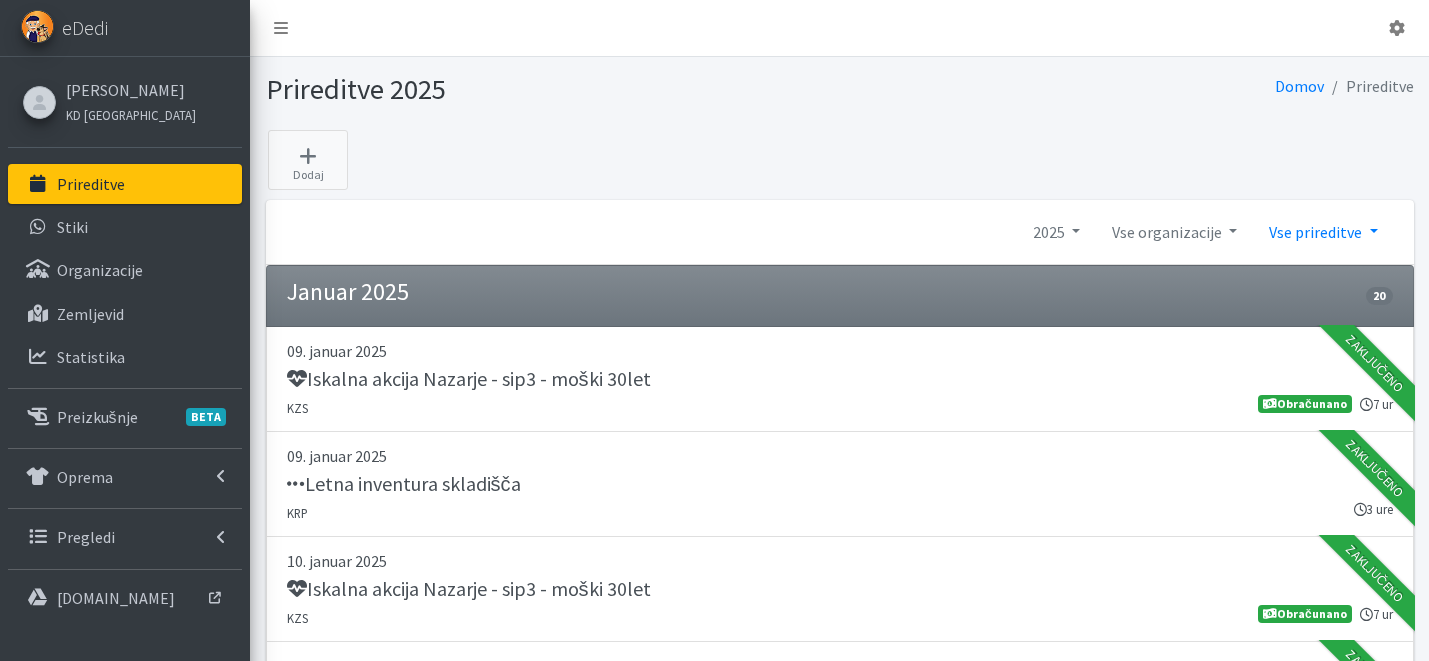 click on "Vse prireditve" at bounding box center [1323, 232] 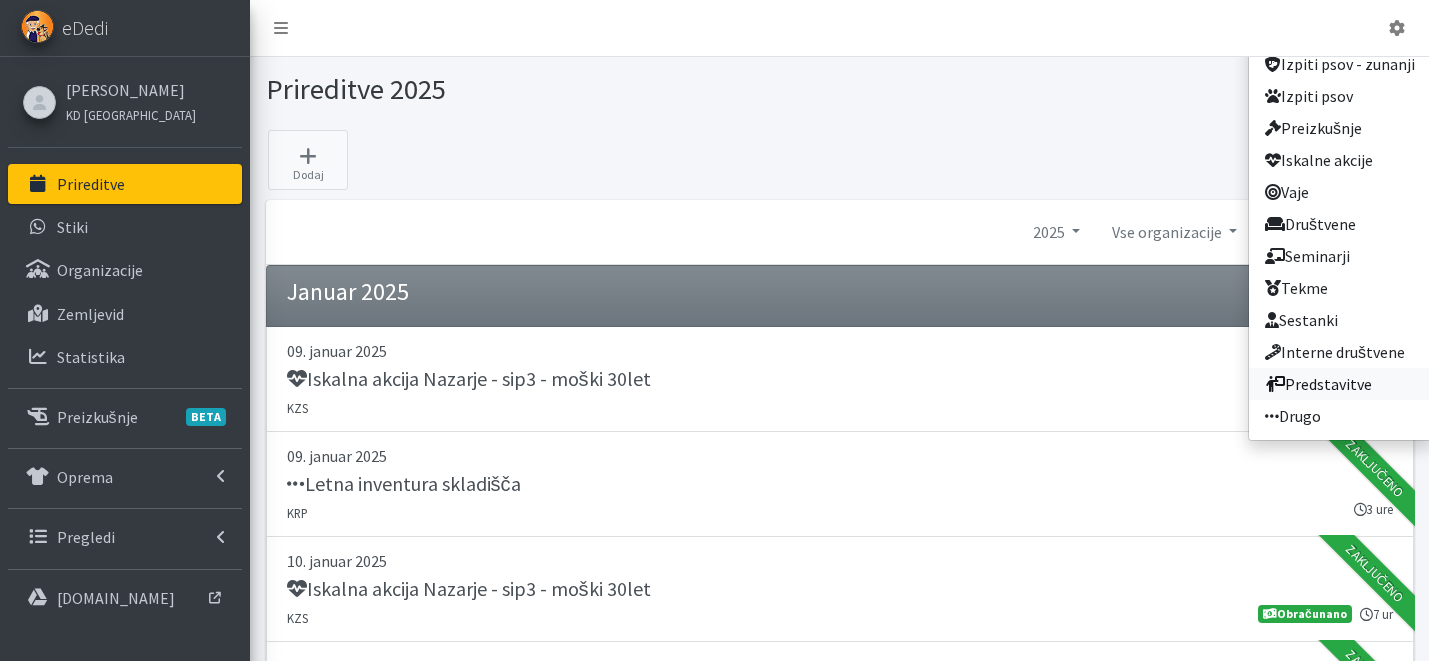 click on "Predstavitve" at bounding box center (1340, 384) 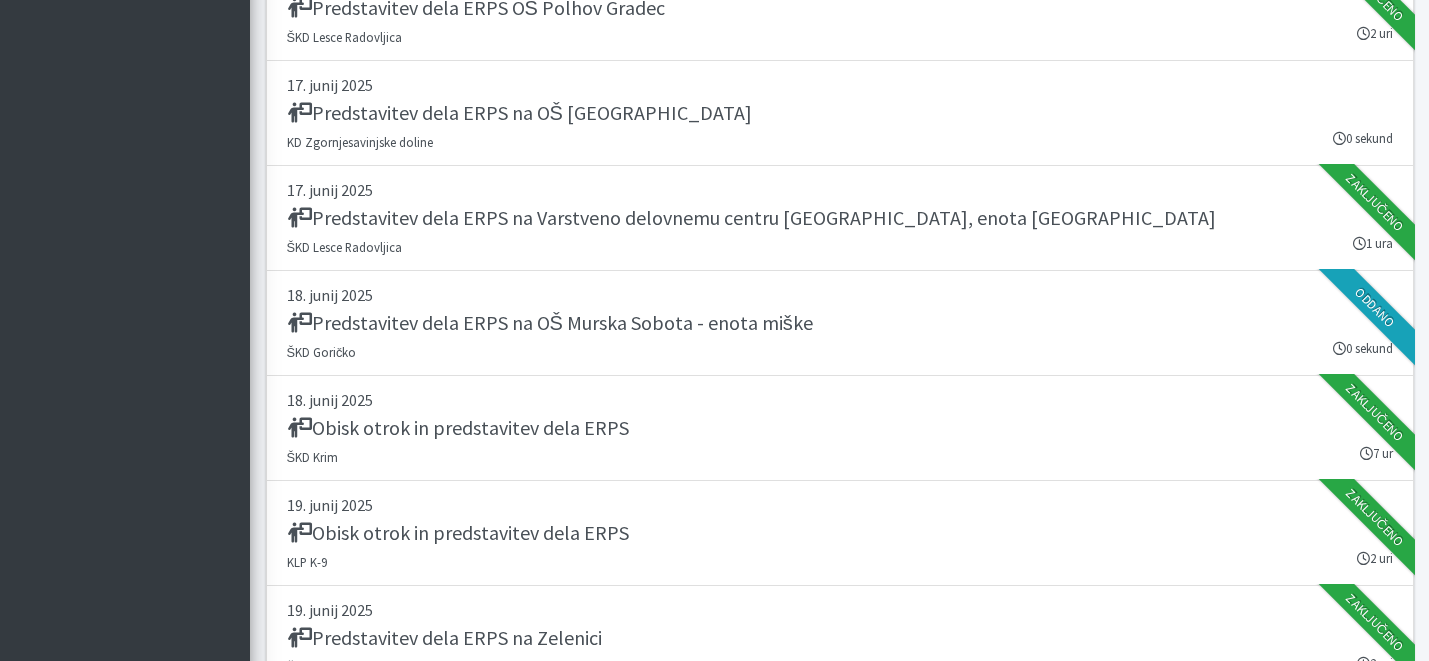 scroll, scrollTop: 3281, scrollLeft: 0, axis: vertical 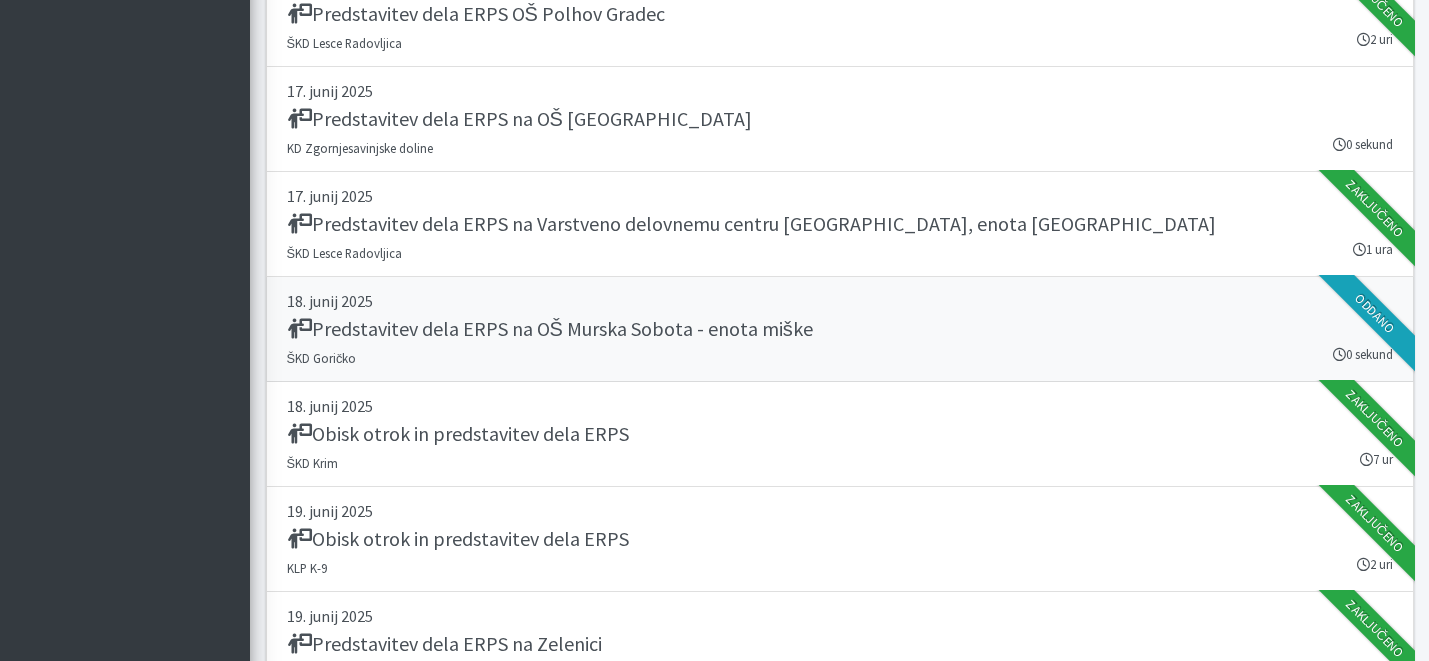click on "Predstavitev dela ERPS na OŠ Murska Sobota - enota miške" at bounding box center [840, 331] 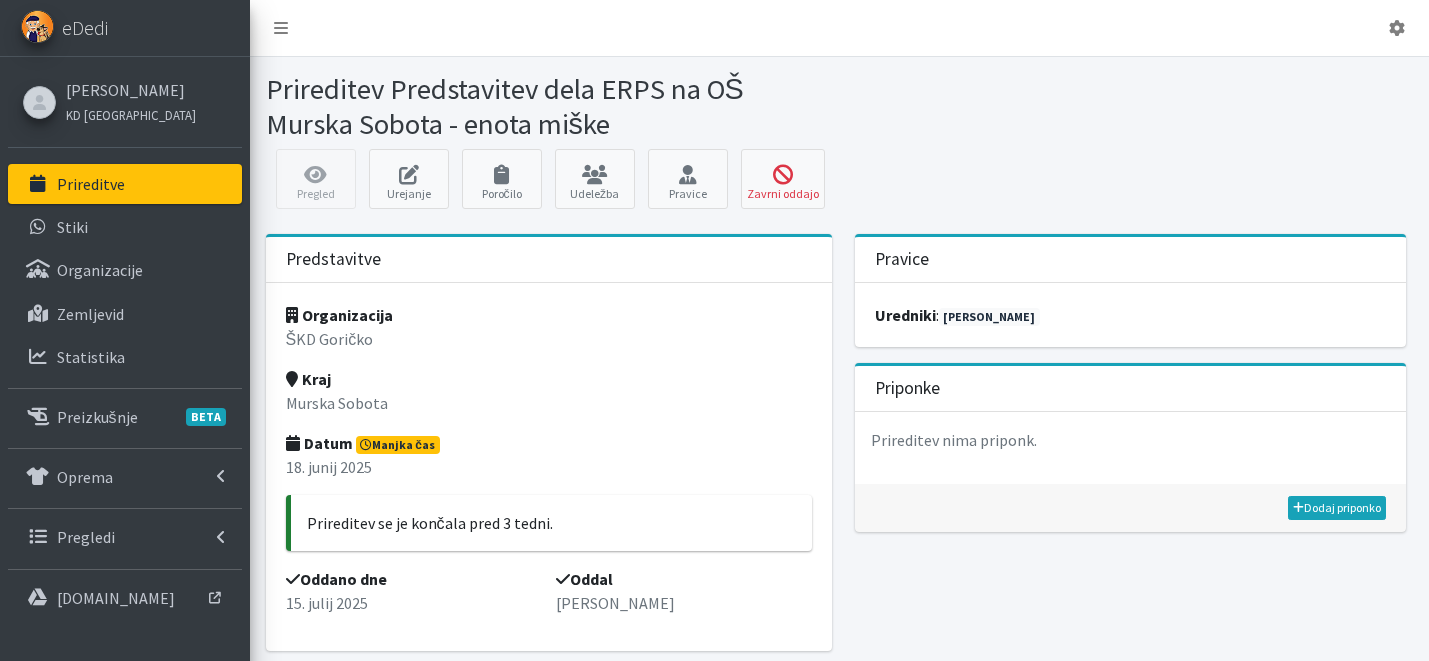 scroll, scrollTop: 0, scrollLeft: 0, axis: both 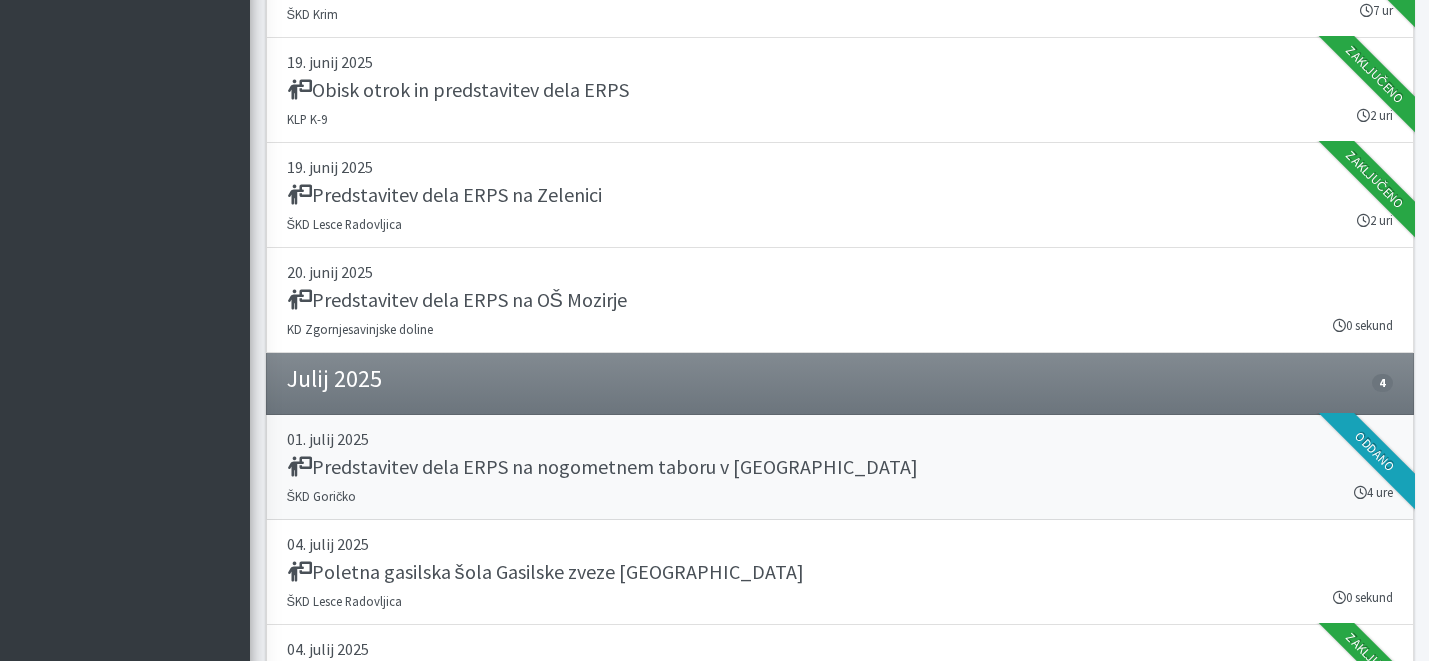 click on "Predstavitev dela ERPS na nogometnem taboru v [GEOGRAPHIC_DATA]" at bounding box center [602, 467] 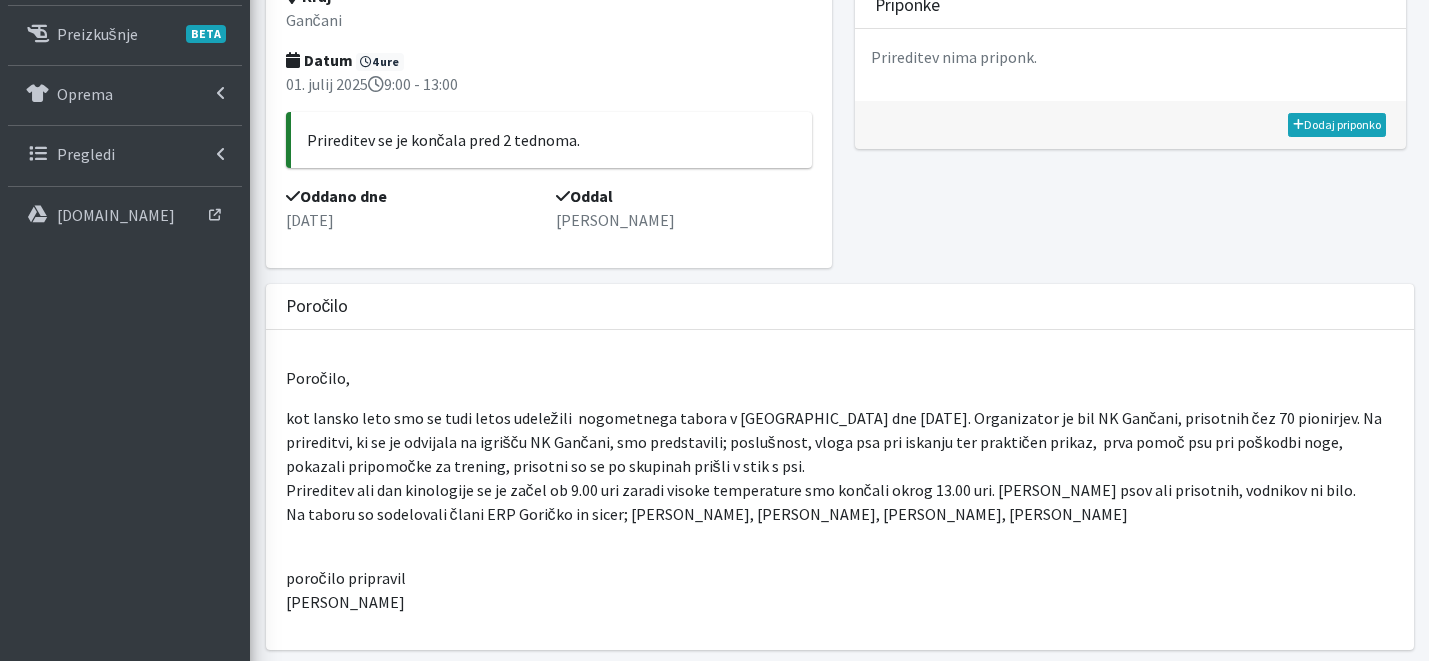 scroll, scrollTop: 386, scrollLeft: 0, axis: vertical 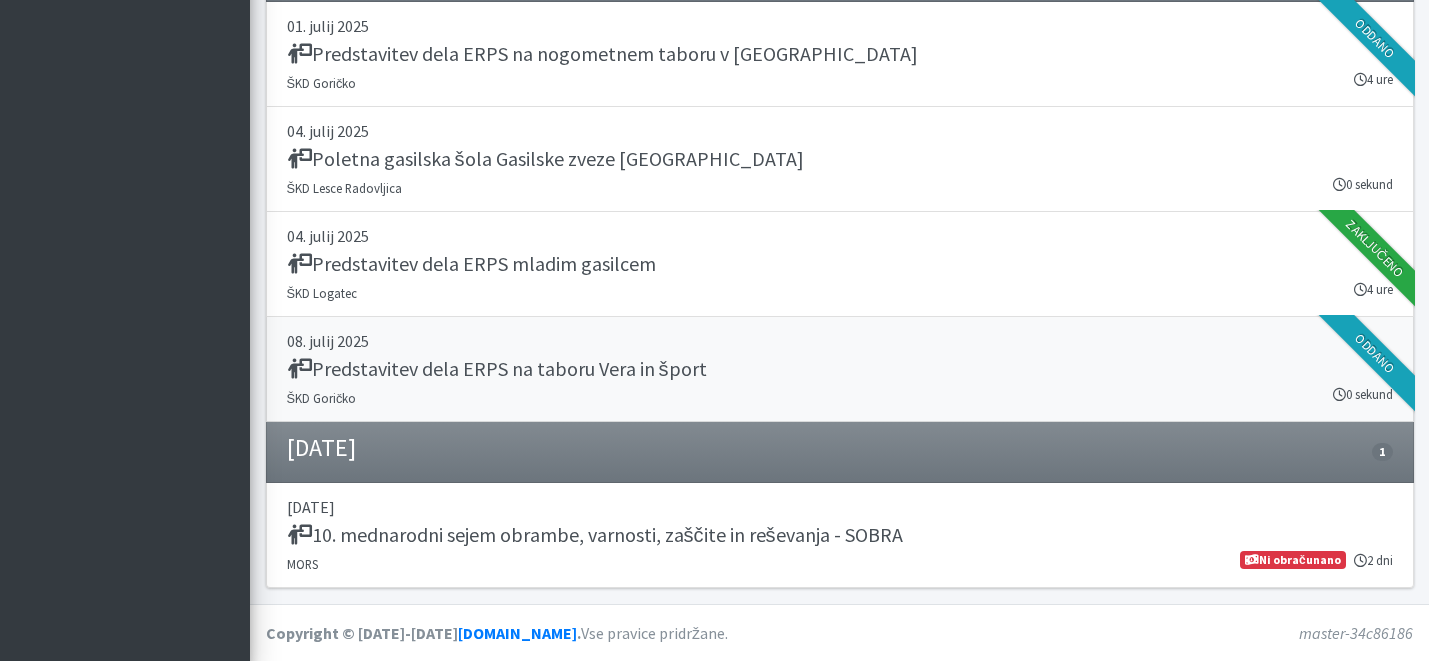 click on "Predstavitev dela ERPS na taboru Vera in šport" at bounding box center [497, 369] 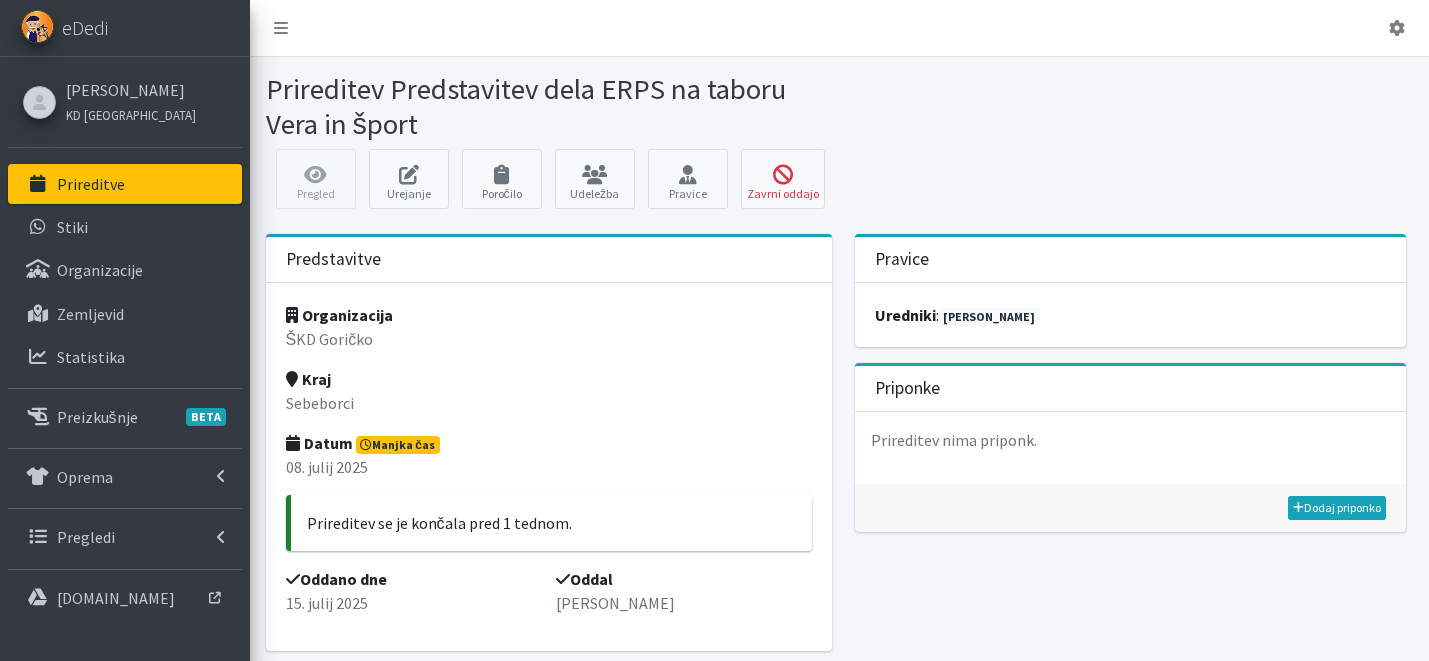 scroll, scrollTop: 0, scrollLeft: 0, axis: both 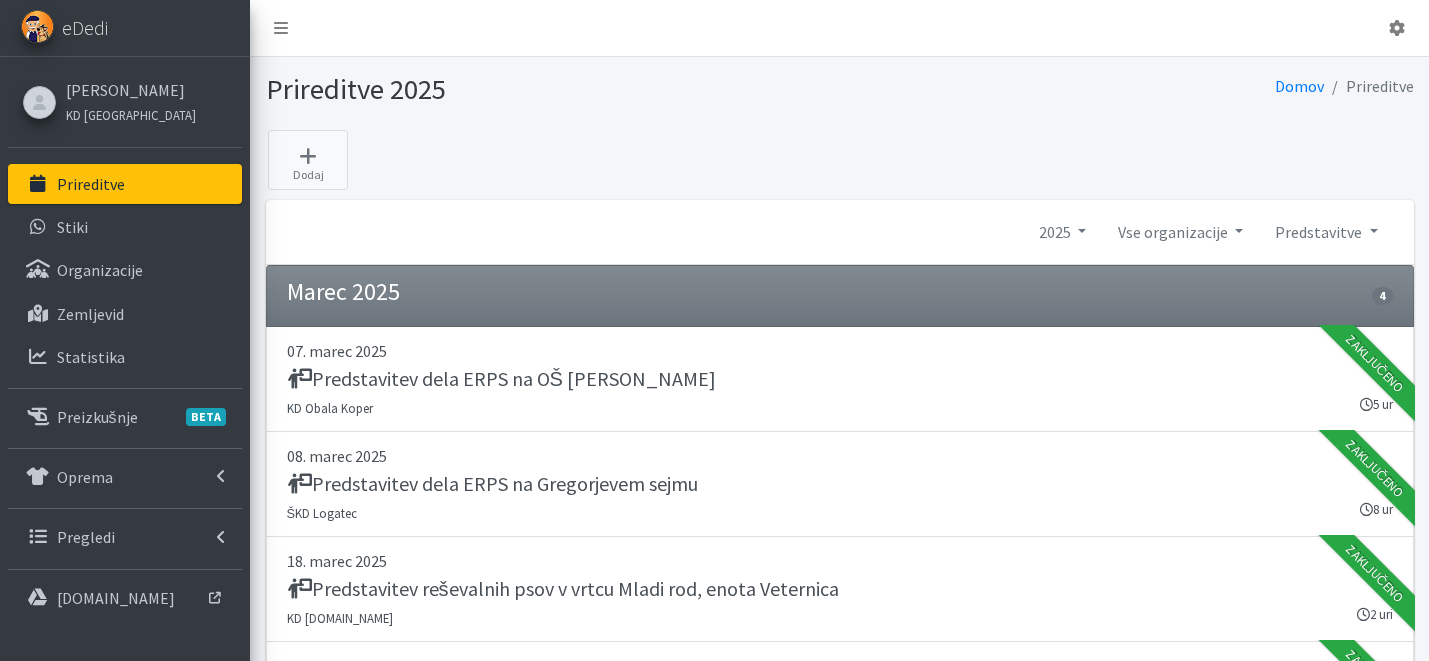 click on "Prireditve" at bounding box center (125, 184) 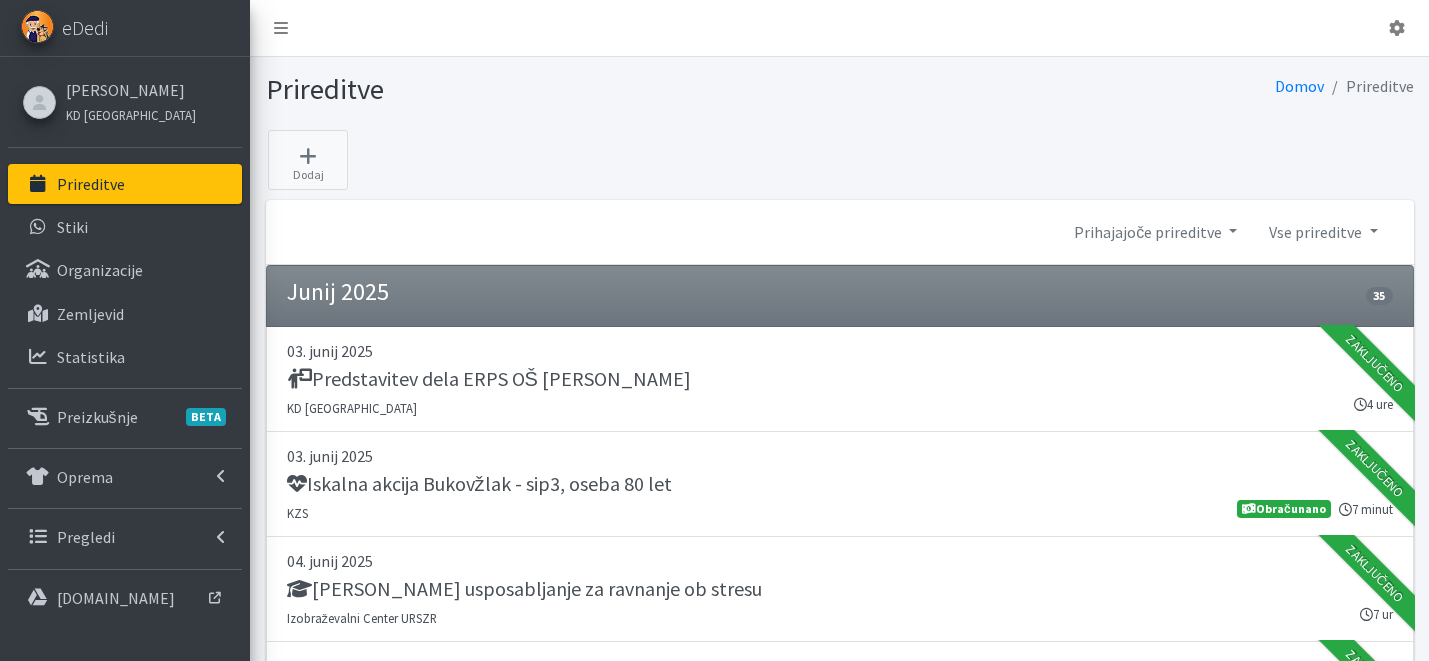 scroll, scrollTop: 0, scrollLeft: 0, axis: both 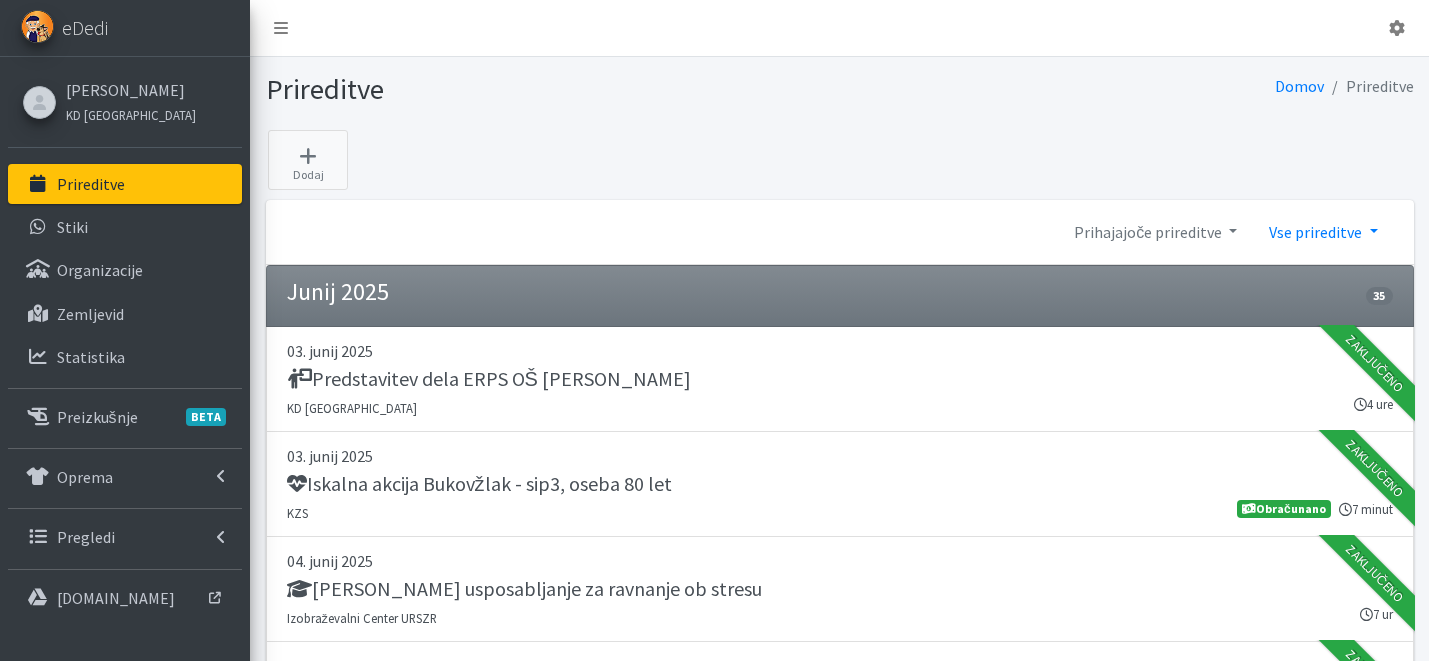 click on "Vse prireditve" at bounding box center (1323, 232) 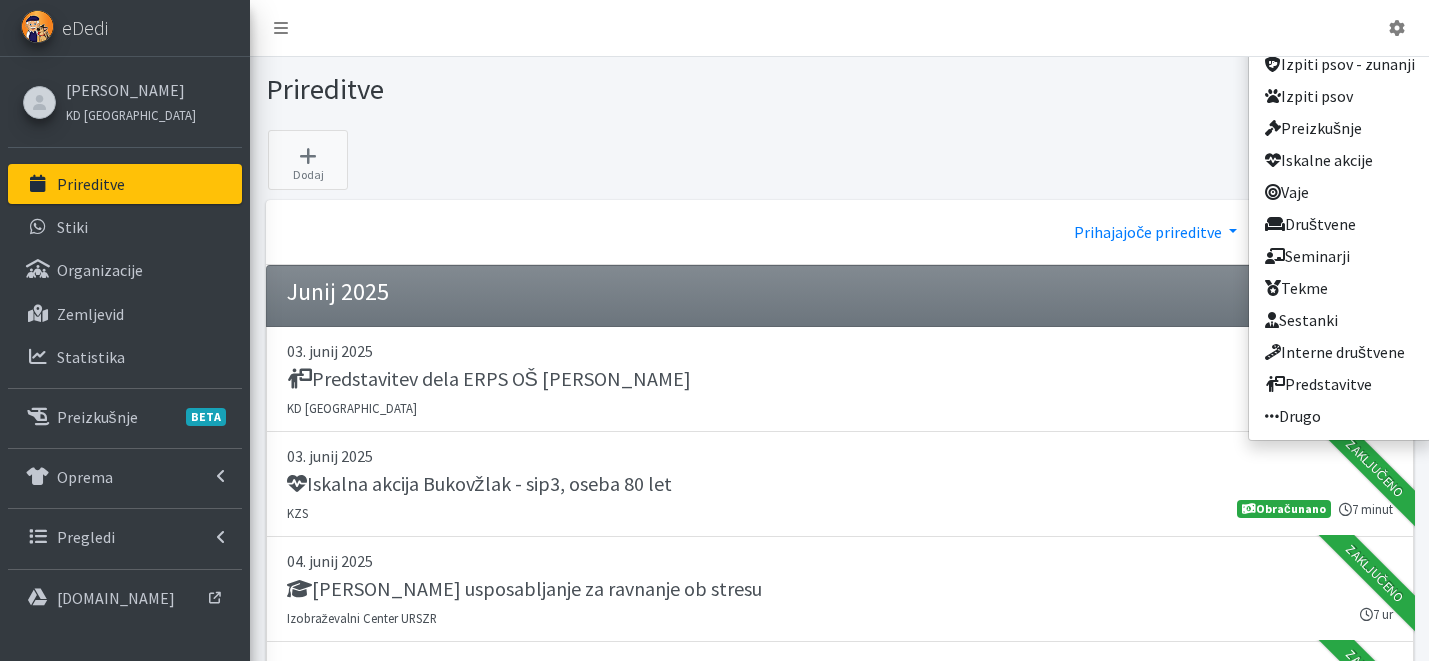 click on "Prihajajoče prireditve" at bounding box center [1155, 232] 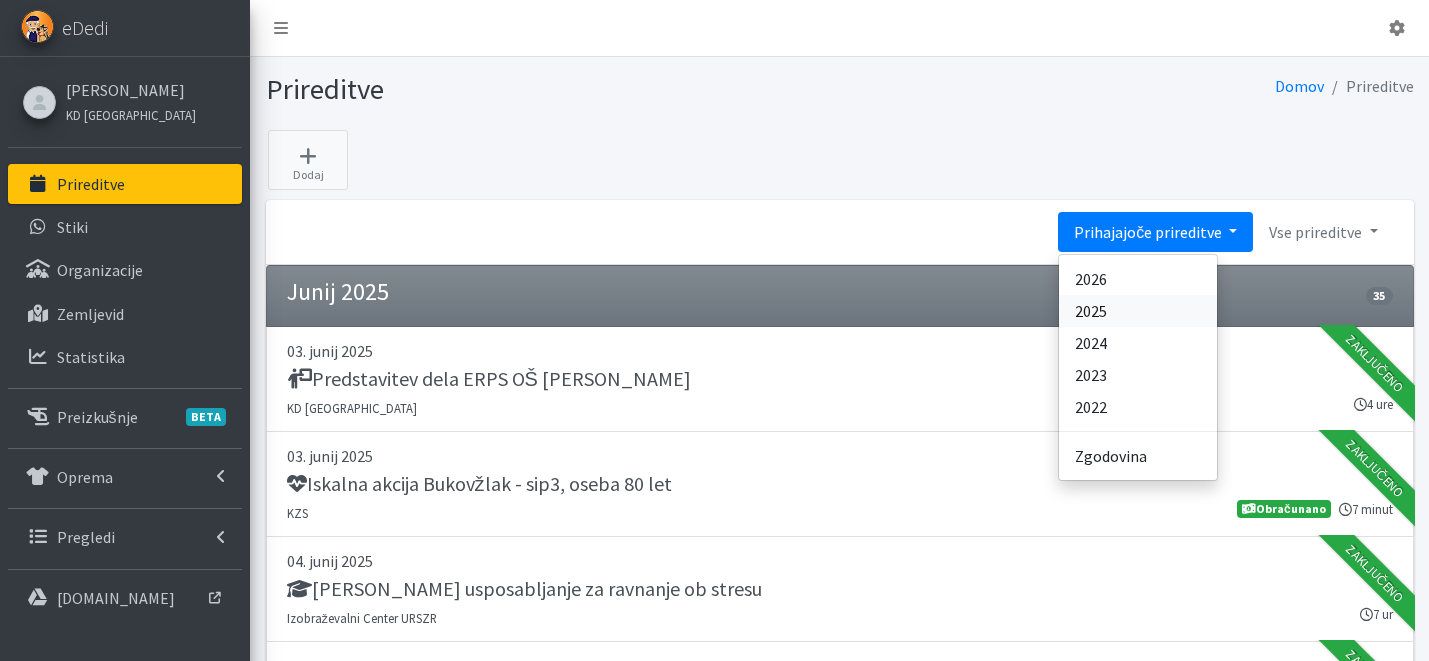 click on "2025" at bounding box center [1138, 311] 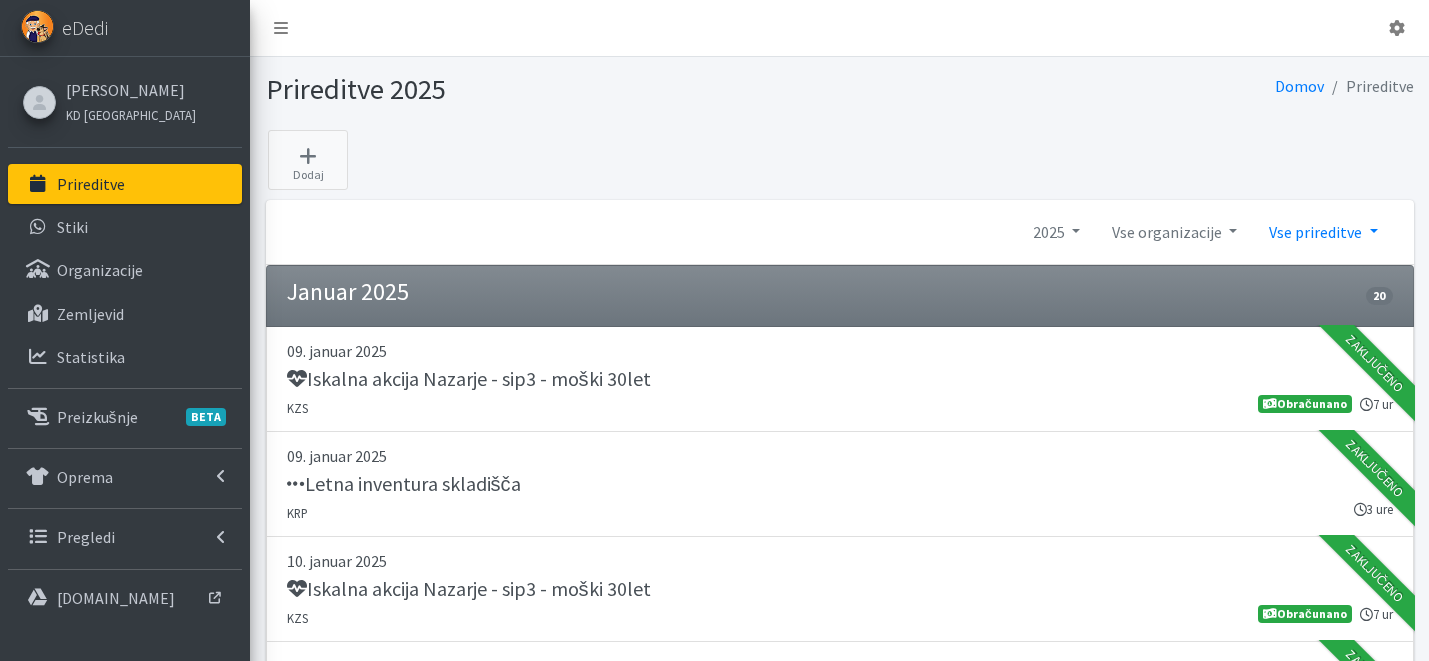 scroll, scrollTop: 0, scrollLeft: 0, axis: both 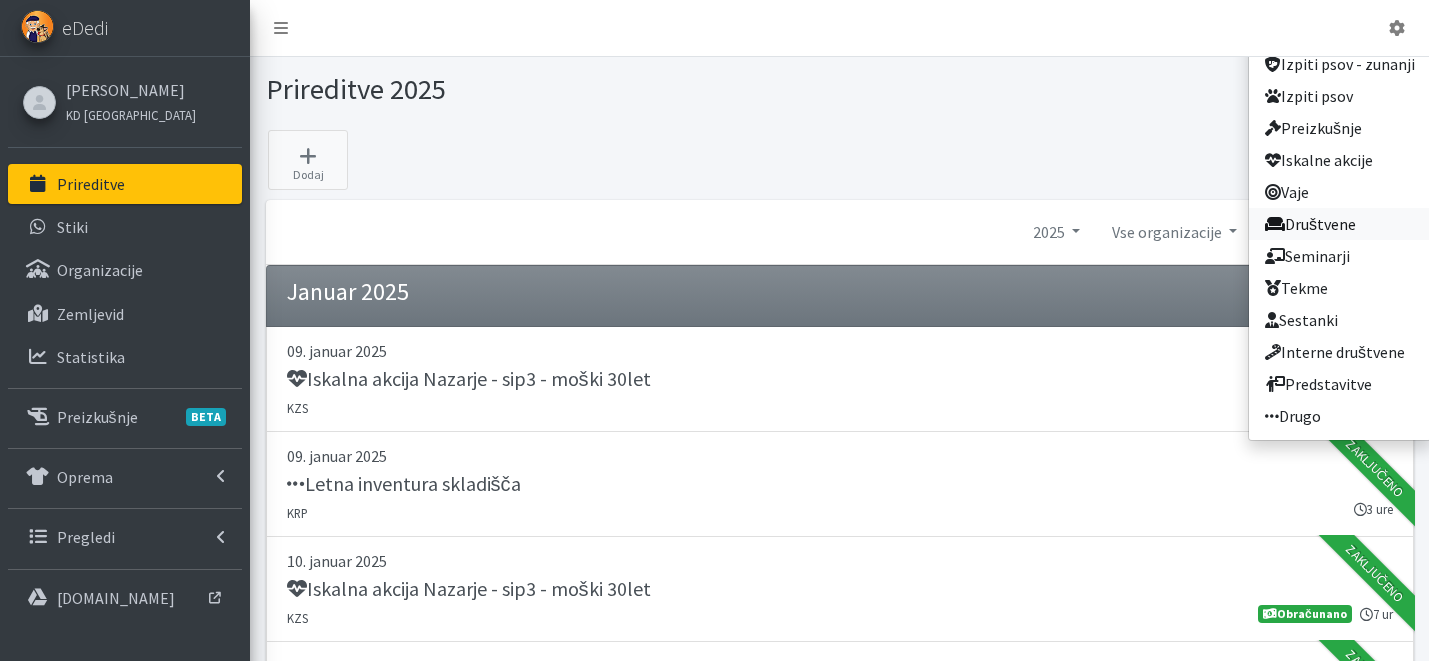 click on "Društvene" at bounding box center [1340, 224] 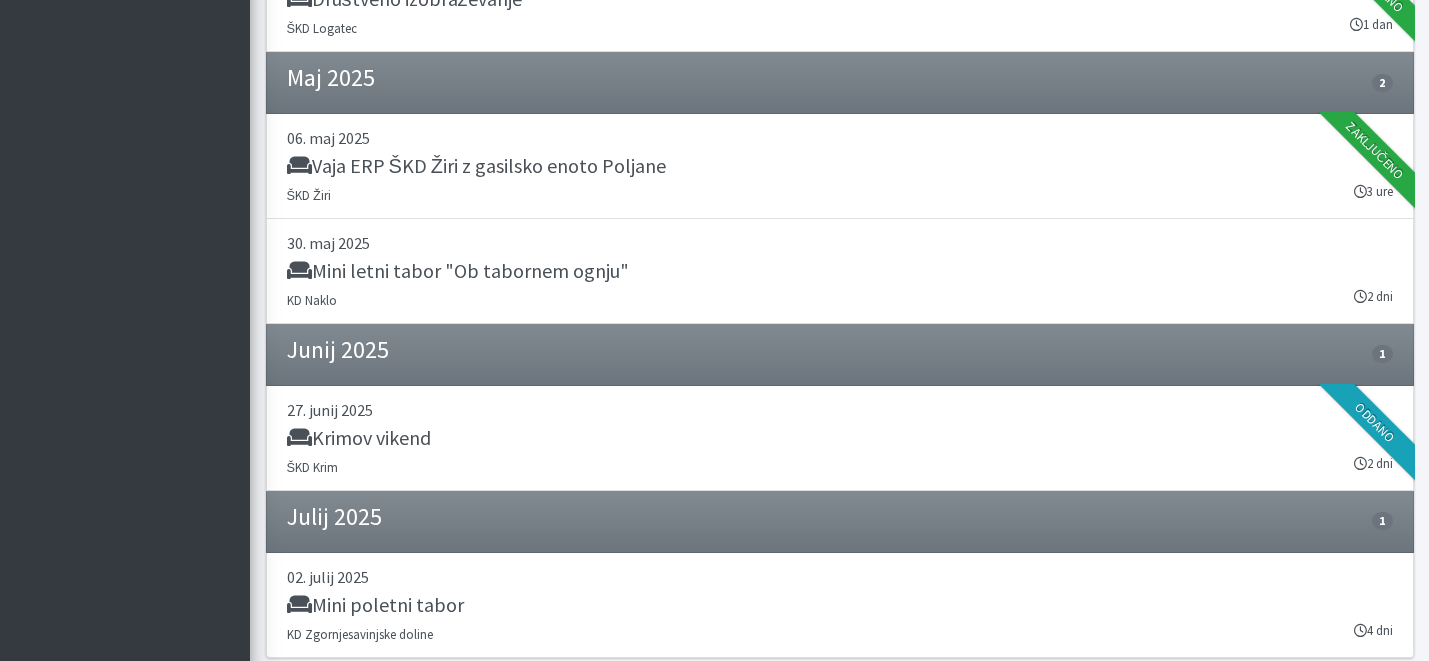 scroll, scrollTop: 721, scrollLeft: 0, axis: vertical 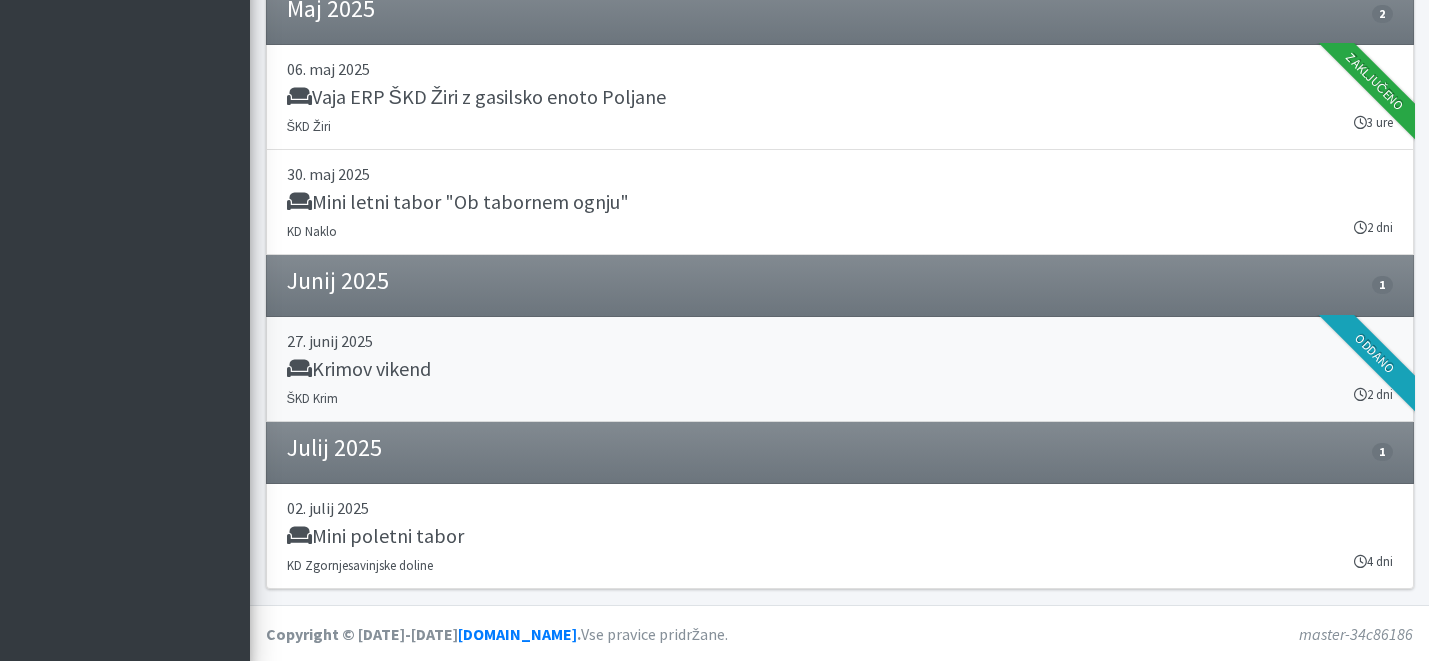click on "Krimov vikend" at bounding box center (840, 371) 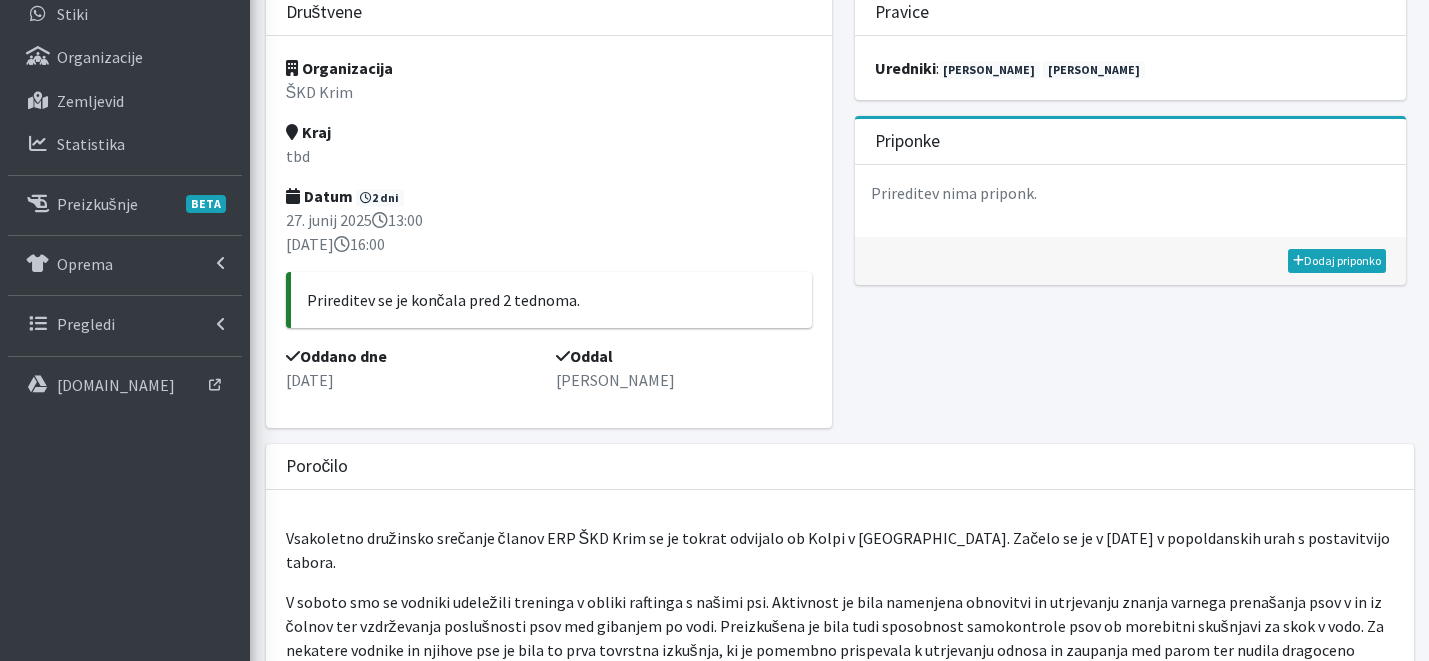 scroll, scrollTop: 0, scrollLeft: 0, axis: both 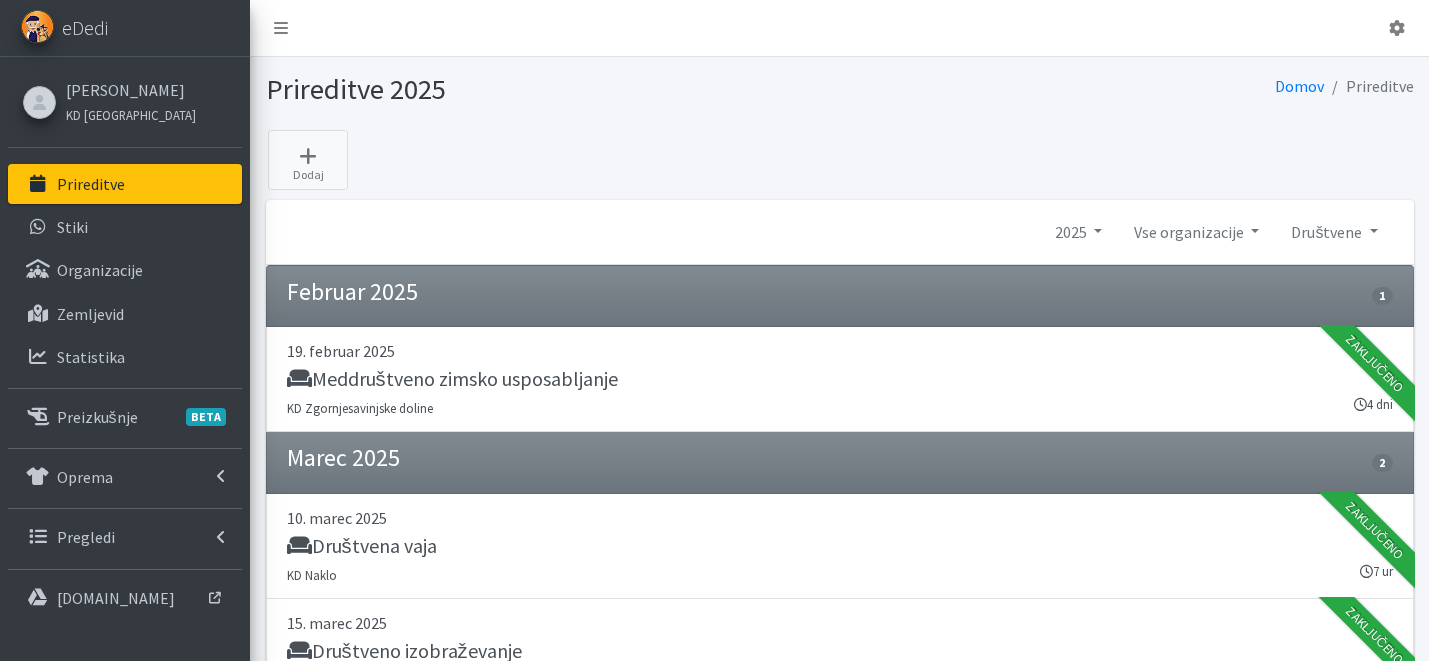click on "Prireditve" at bounding box center [91, 184] 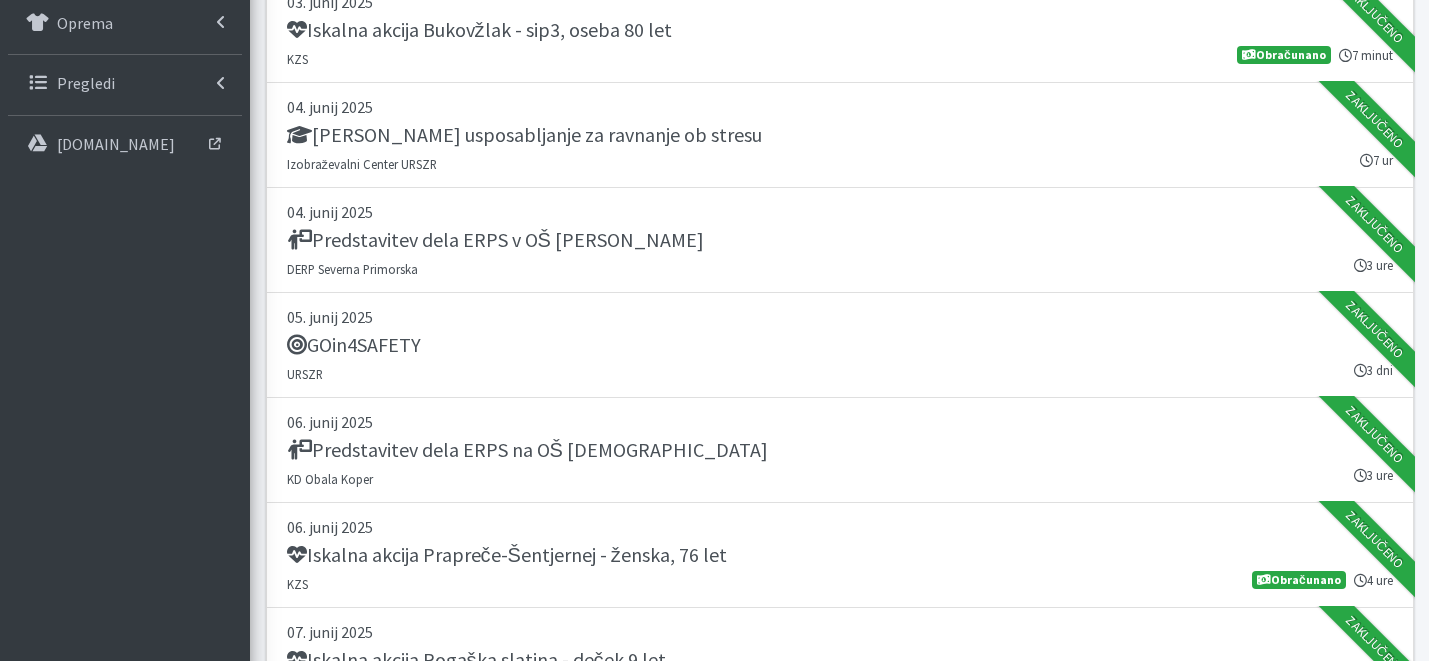 scroll, scrollTop: 0, scrollLeft: 0, axis: both 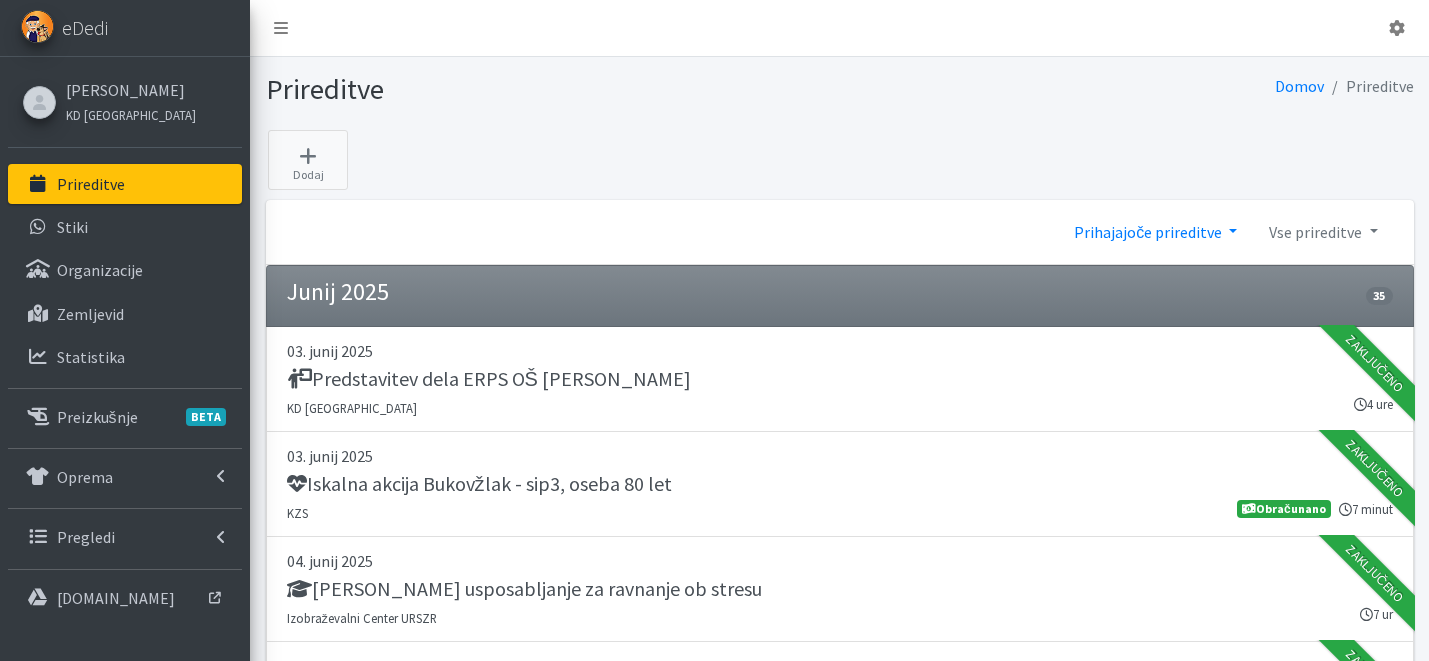 click on "Prihajajoče prireditve" at bounding box center [1155, 232] 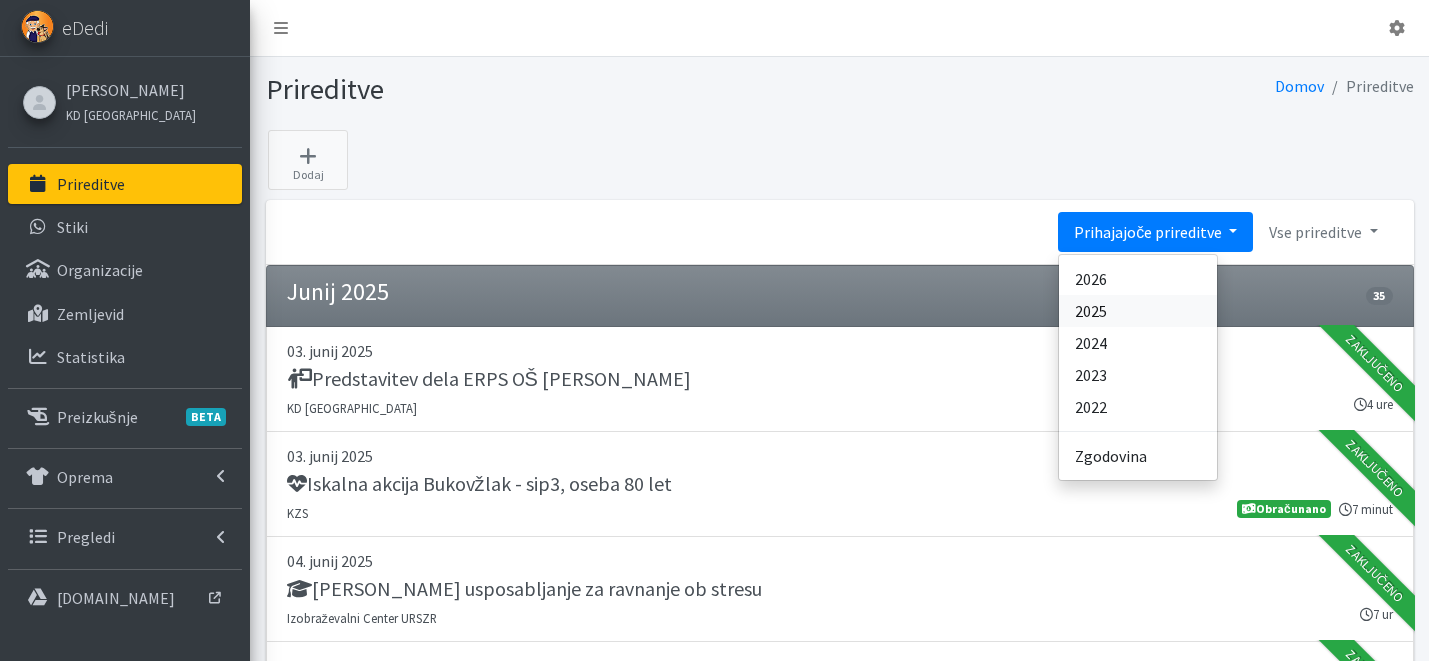 click on "2025" at bounding box center [1138, 311] 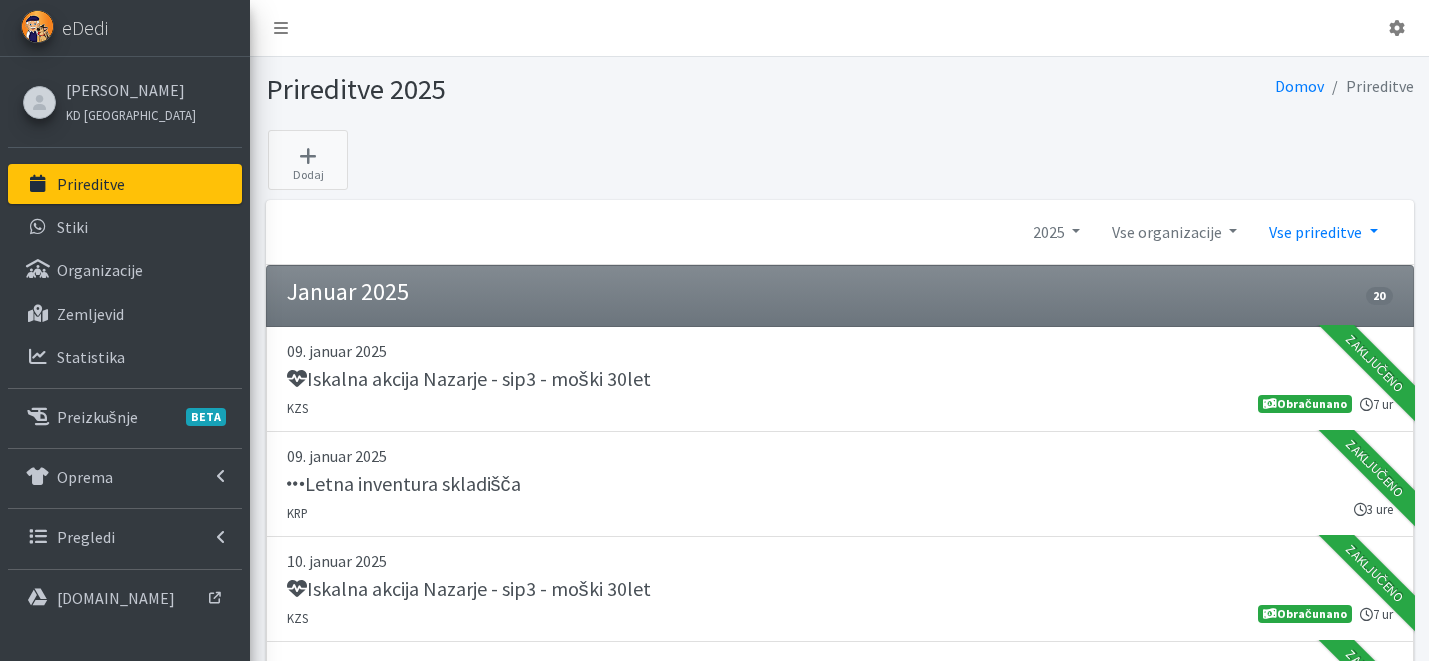 scroll, scrollTop: 0, scrollLeft: 0, axis: both 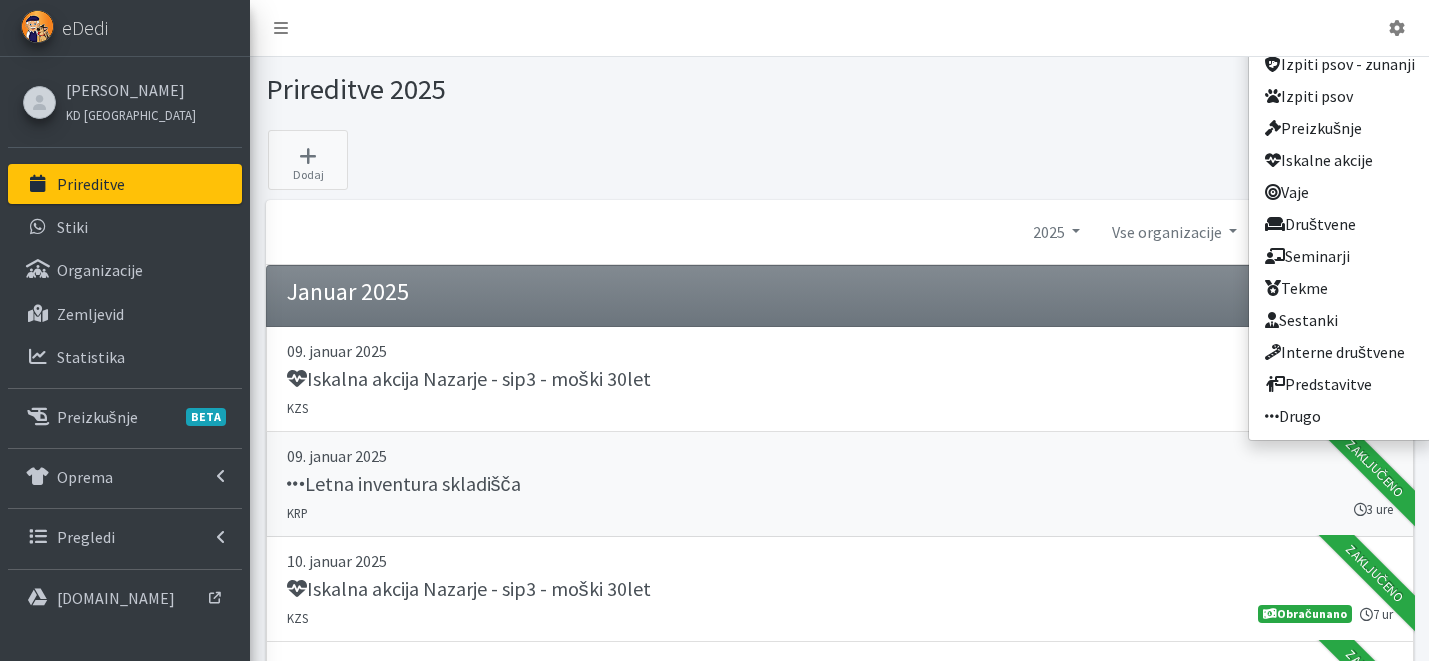 click on "Letna inventura skladišča" at bounding box center [840, 486] 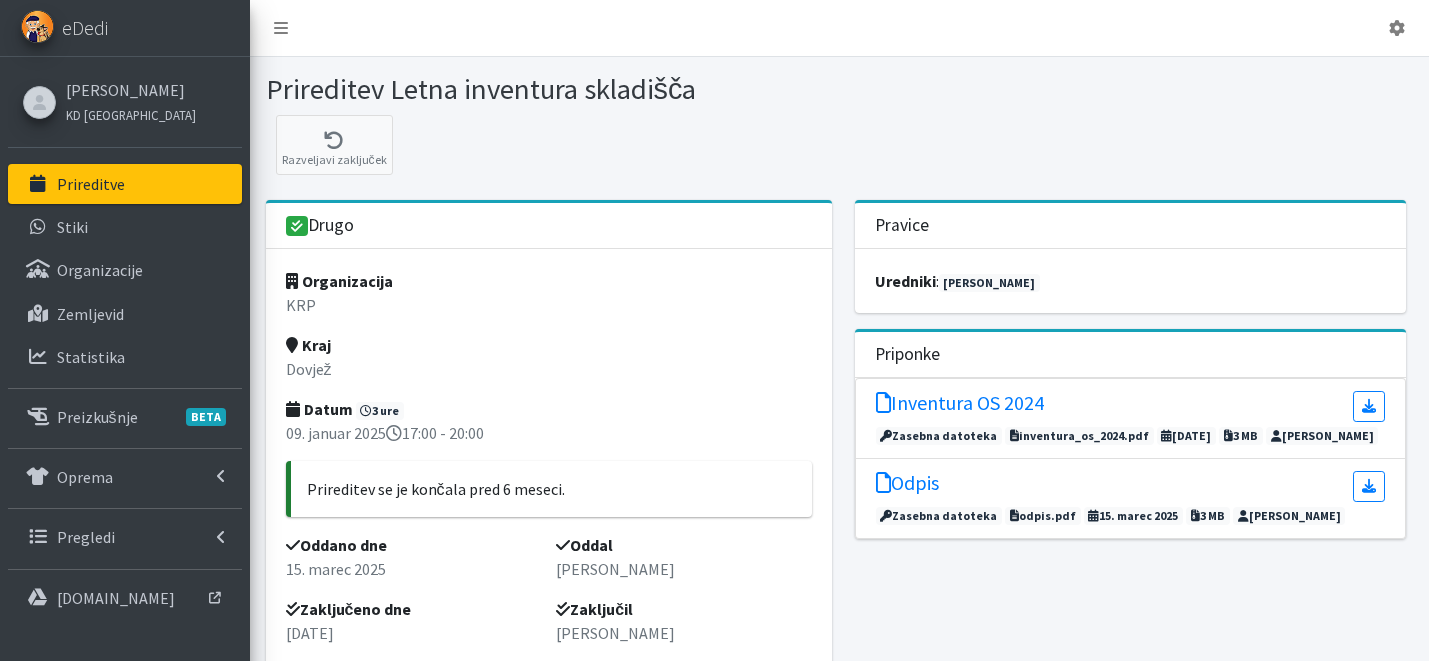 scroll, scrollTop: 0, scrollLeft: 0, axis: both 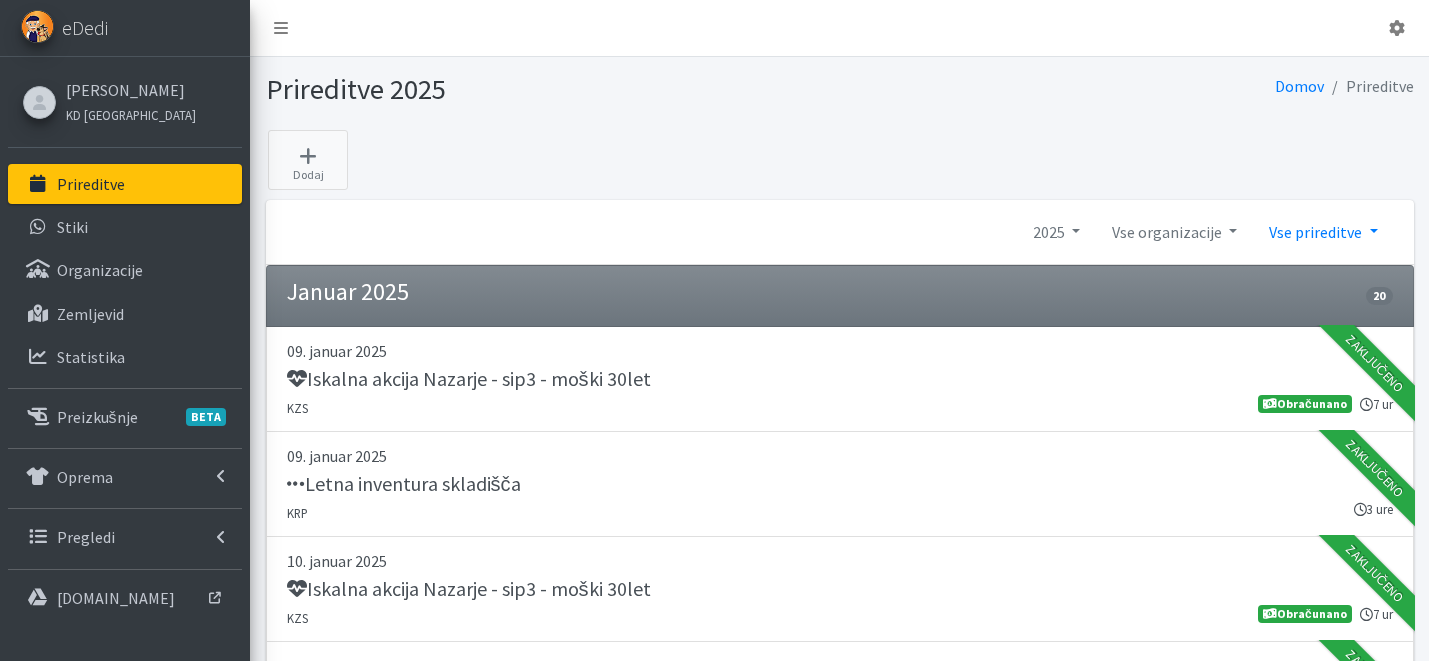 click on "Vse prireditve" at bounding box center (1323, 232) 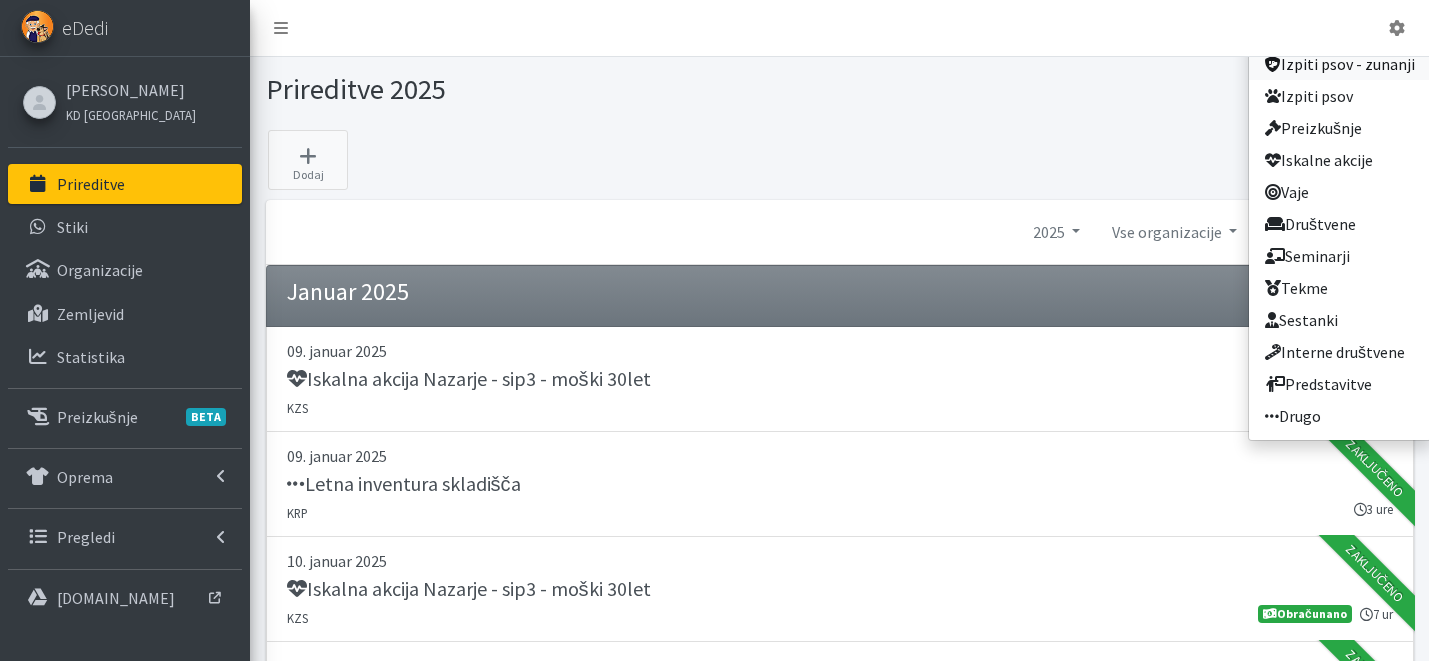 click on "Izpiti psov - zunanji" at bounding box center (1340, 64) 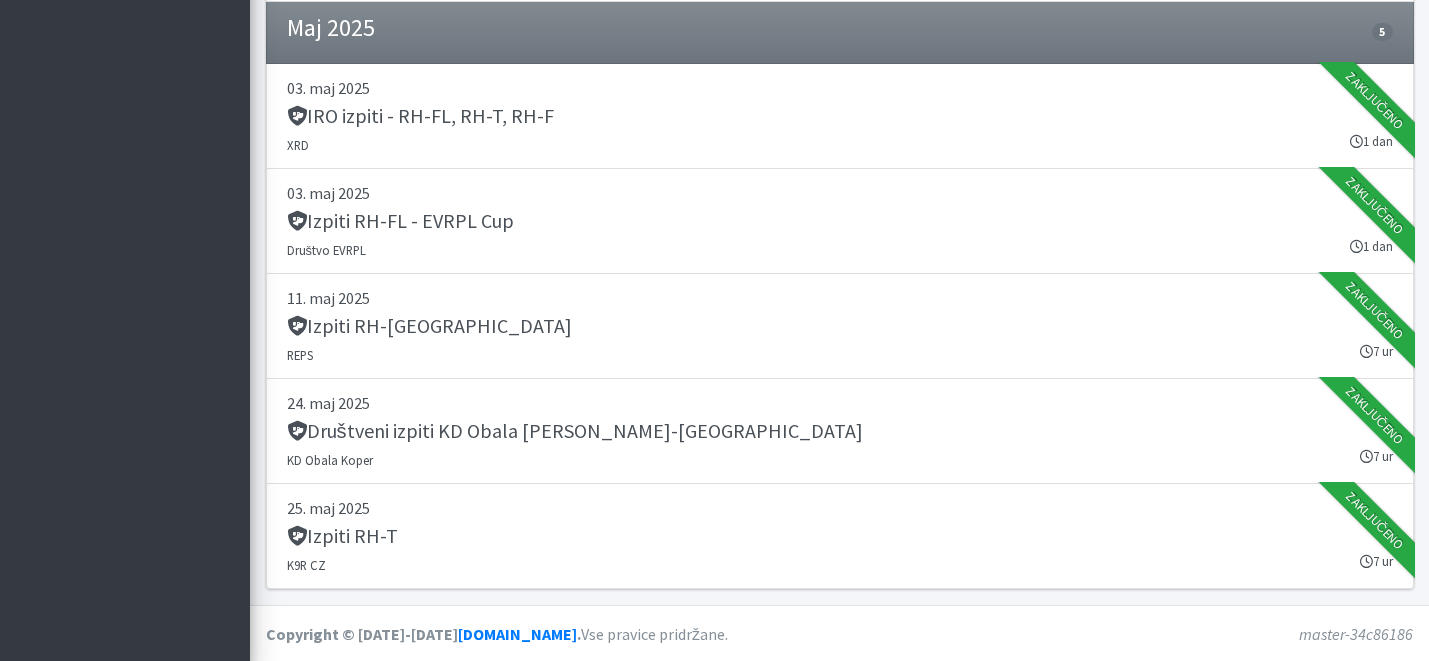 scroll, scrollTop: 0, scrollLeft: 0, axis: both 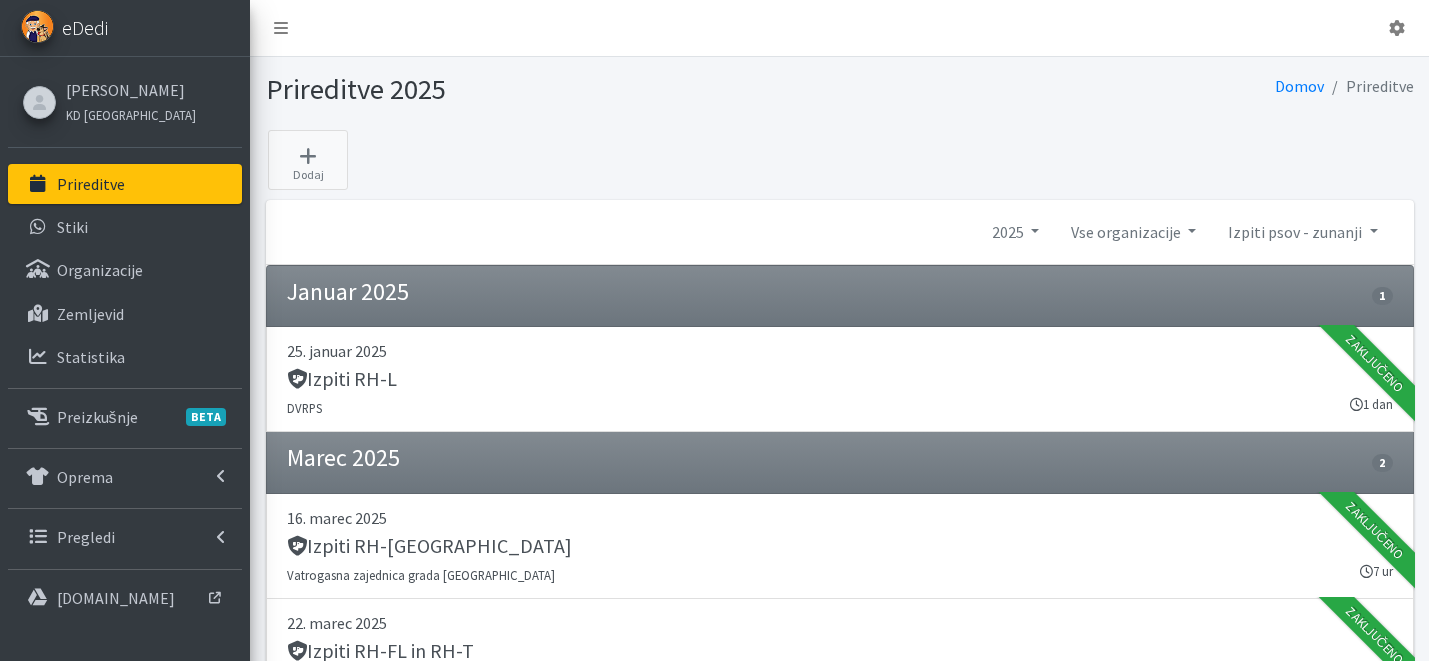 click on "eDedi" at bounding box center (85, 28) 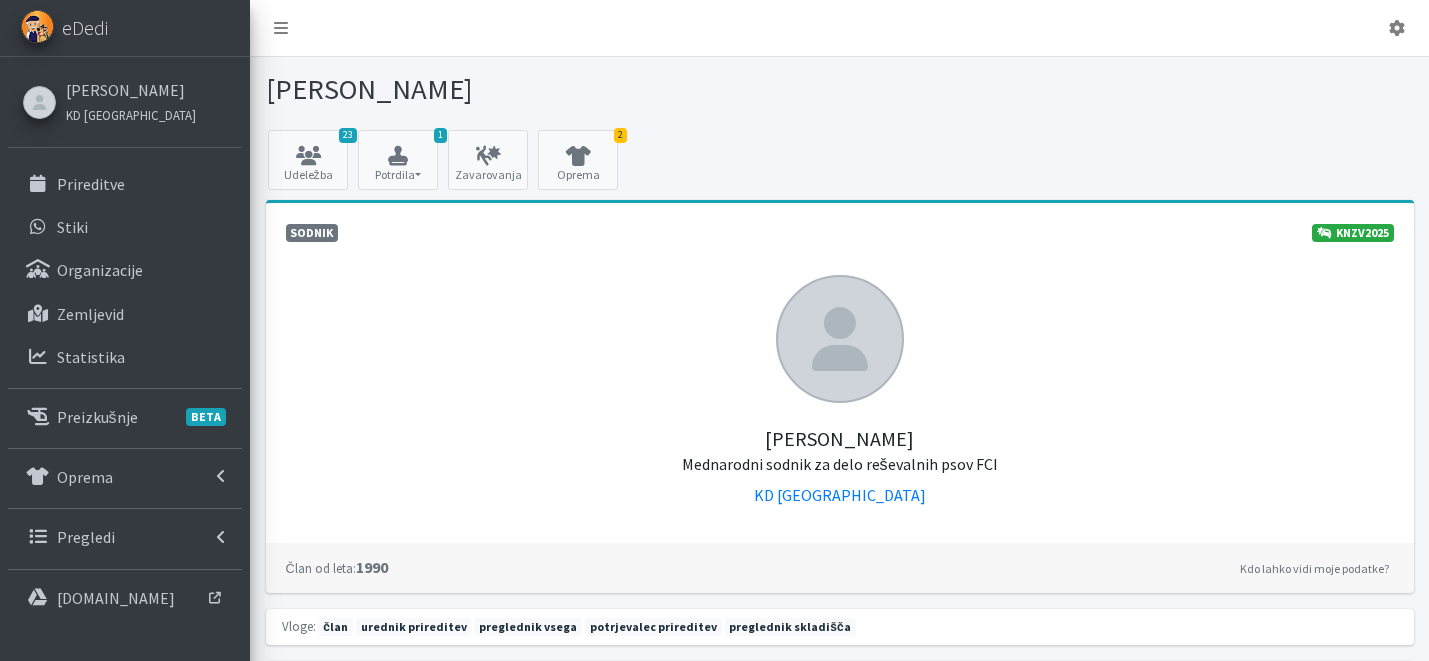 scroll, scrollTop: 0, scrollLeft: 0, axis: both 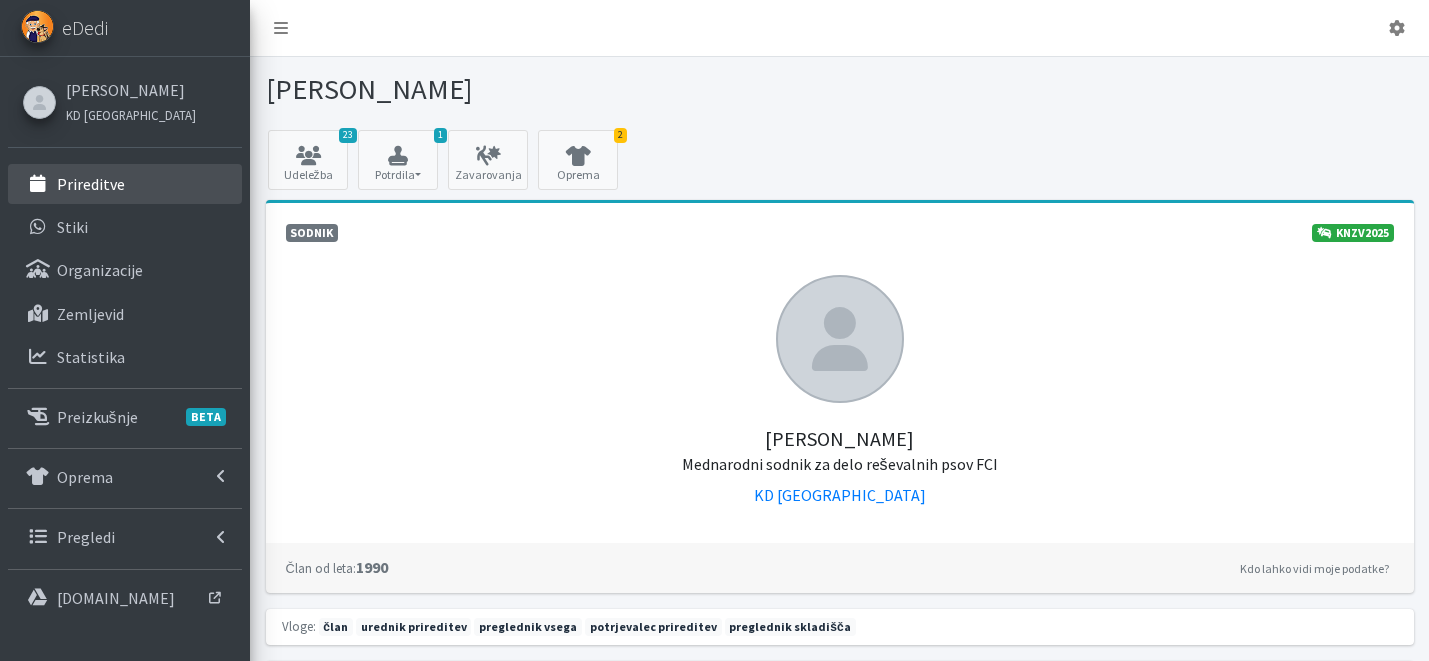 click on "Prireditve" at bounding box center (125, 184) 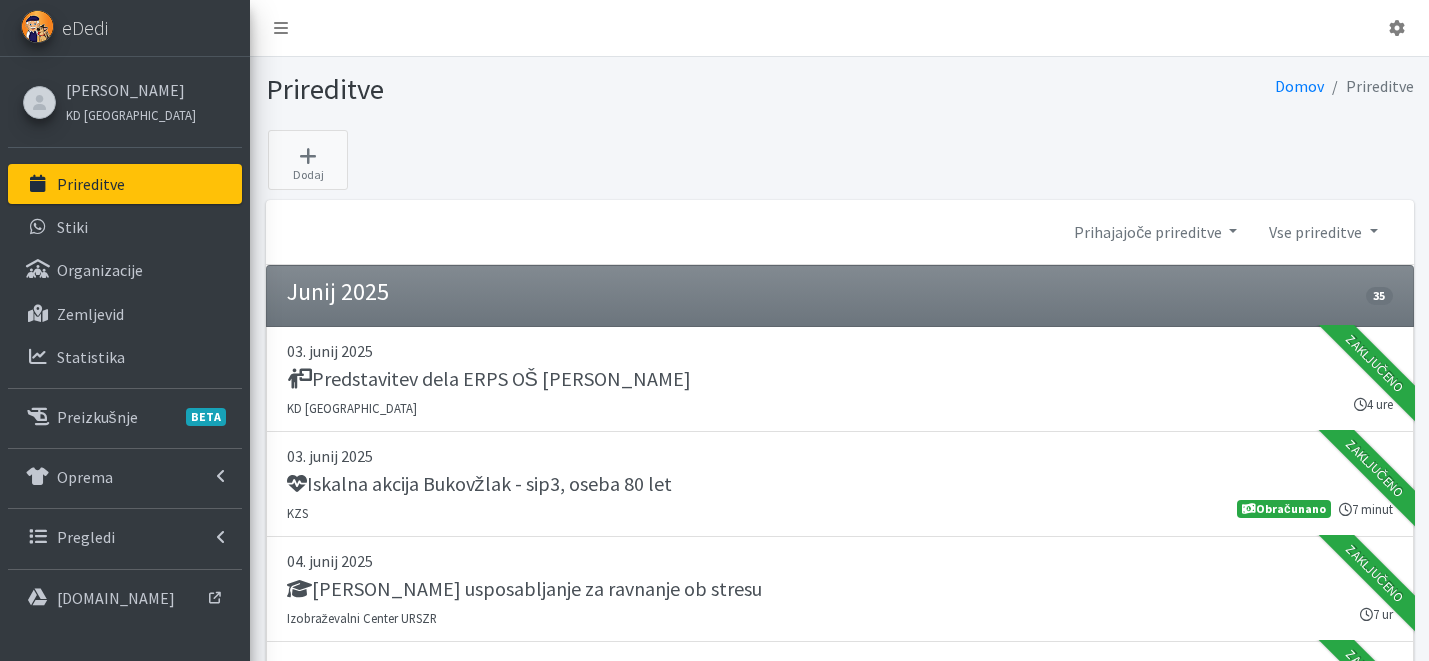 scroll, scrollTop: 0, scrollLeft: 0, axis: both 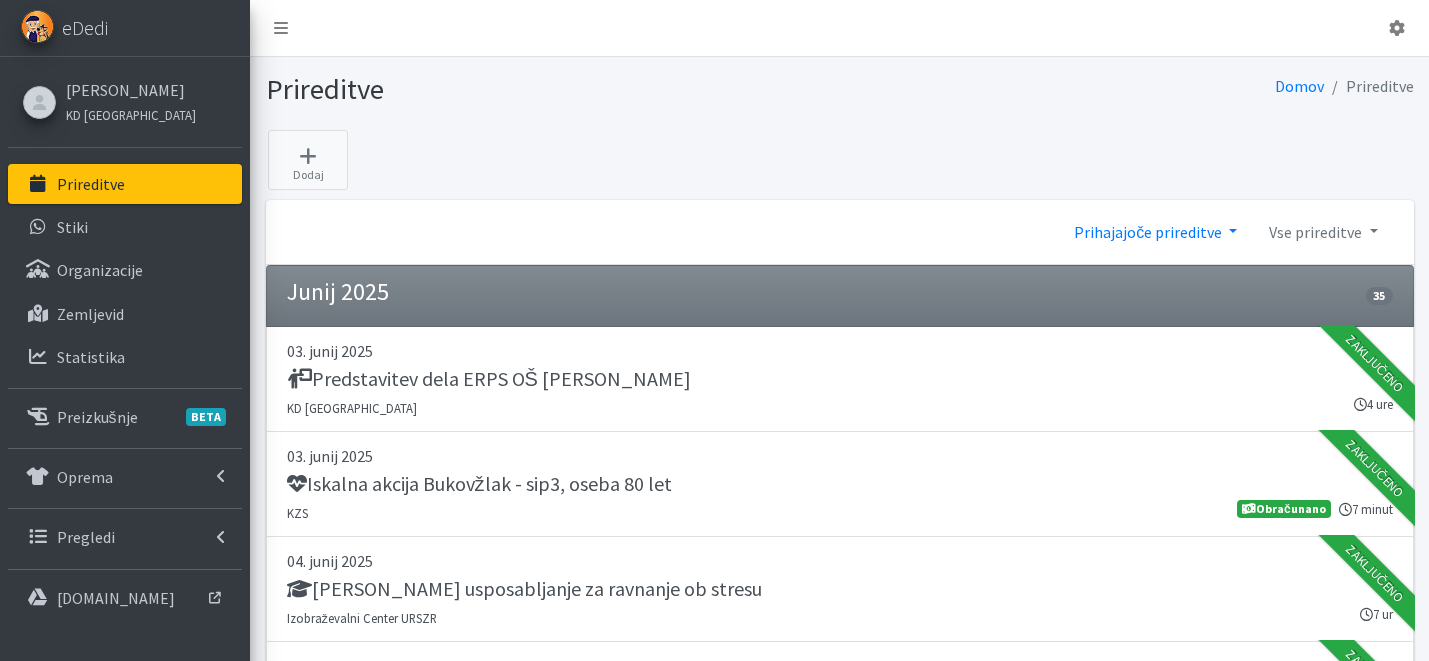 click on "Prihajajoče prireditve" at bounding box center [1155, 232] 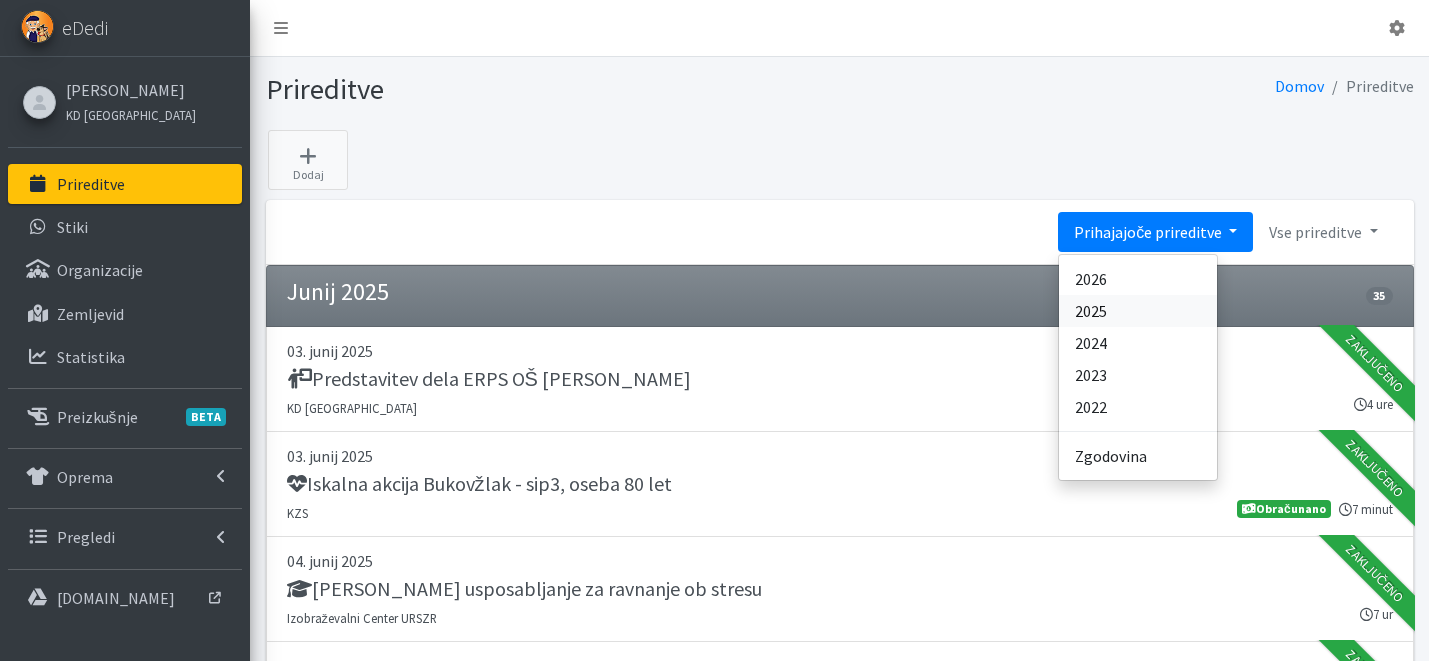 click on "2025" at bounding box center [1138, 311] 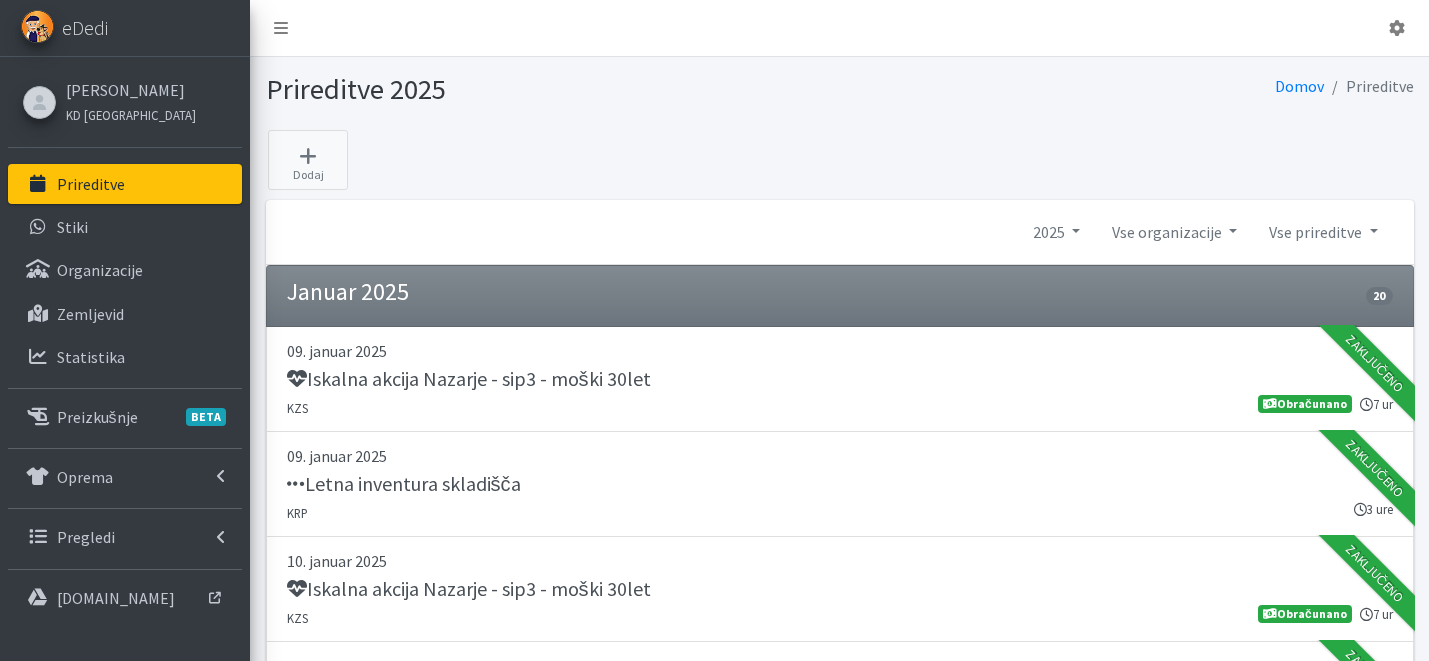 scroll, scrollTop: 0, scrollLeft: 0, axis: both 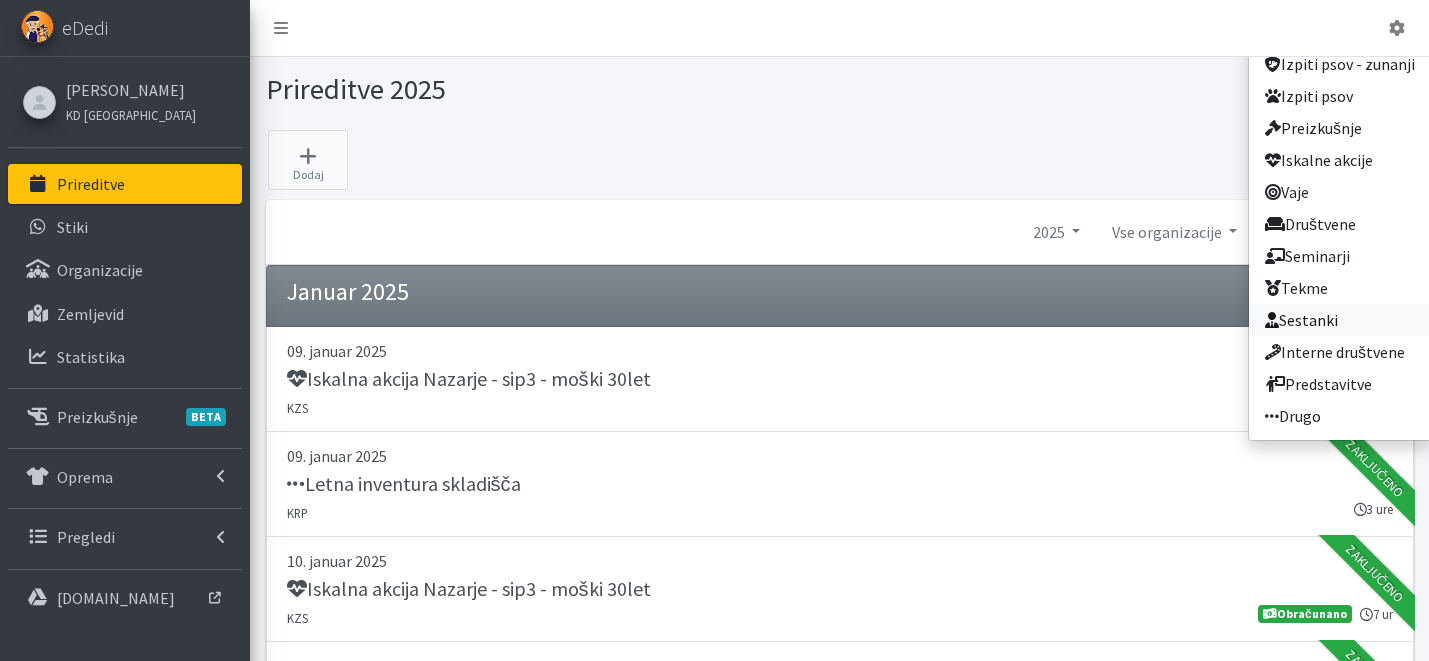 click on "Sestanki" at bounding box center [1340, 320] 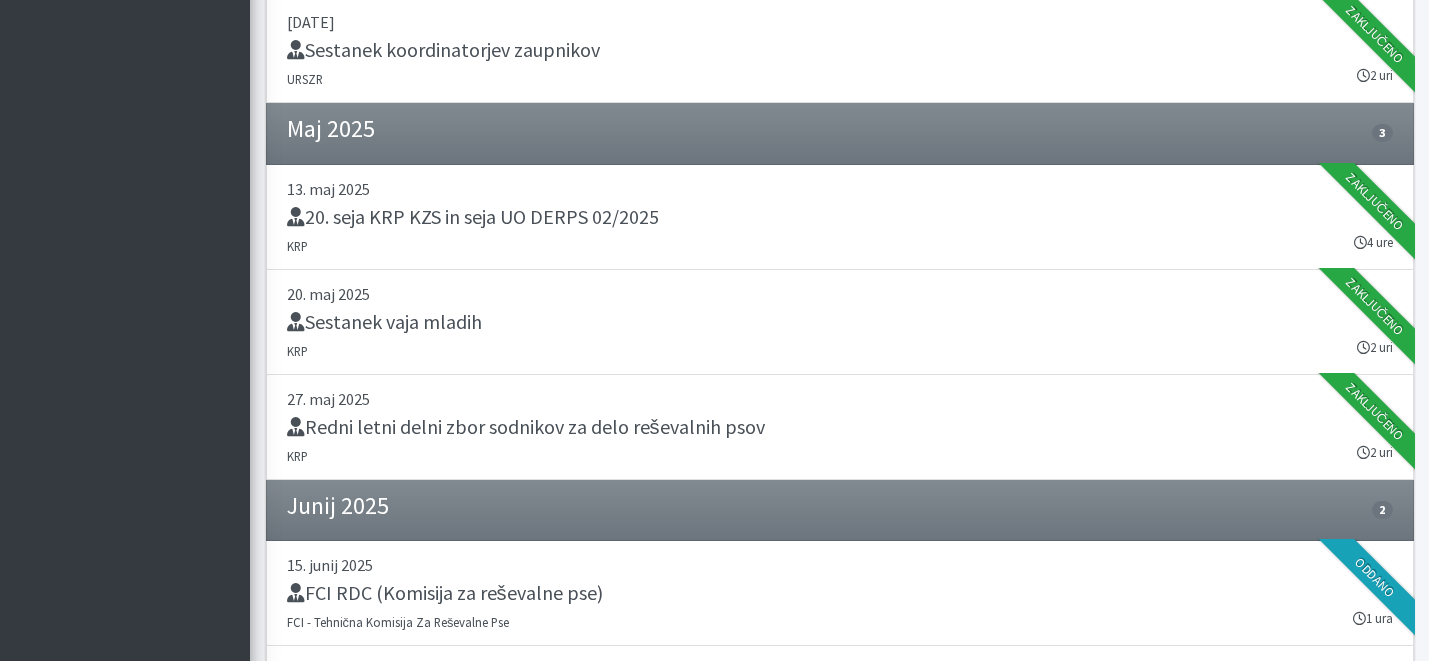 scroll, scrollTop: 2623, scrollLeft: 0, axis: vertical 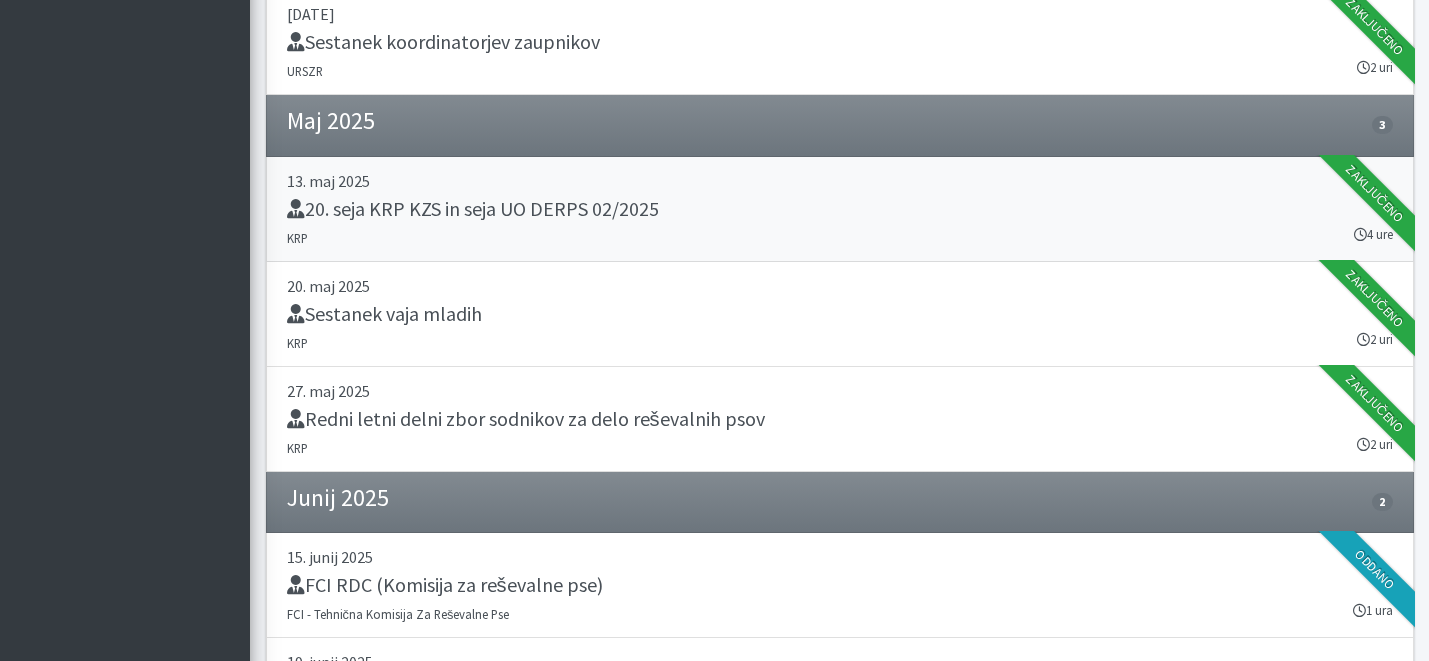 click on "20. seja KRP KZS in seja UO DERPS 02/2025" at bounding box center [840, 211] 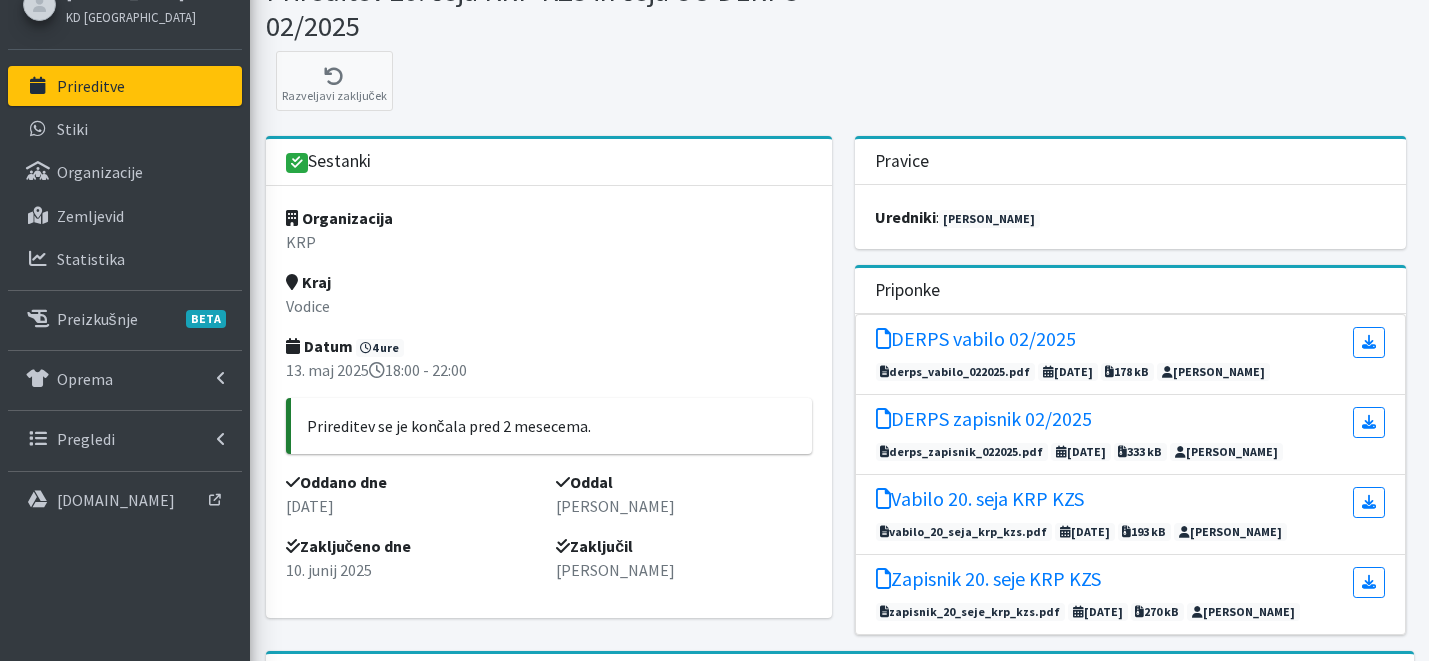 scroll, scrollTop: 102, scrollLeft: 0, axis: vertical 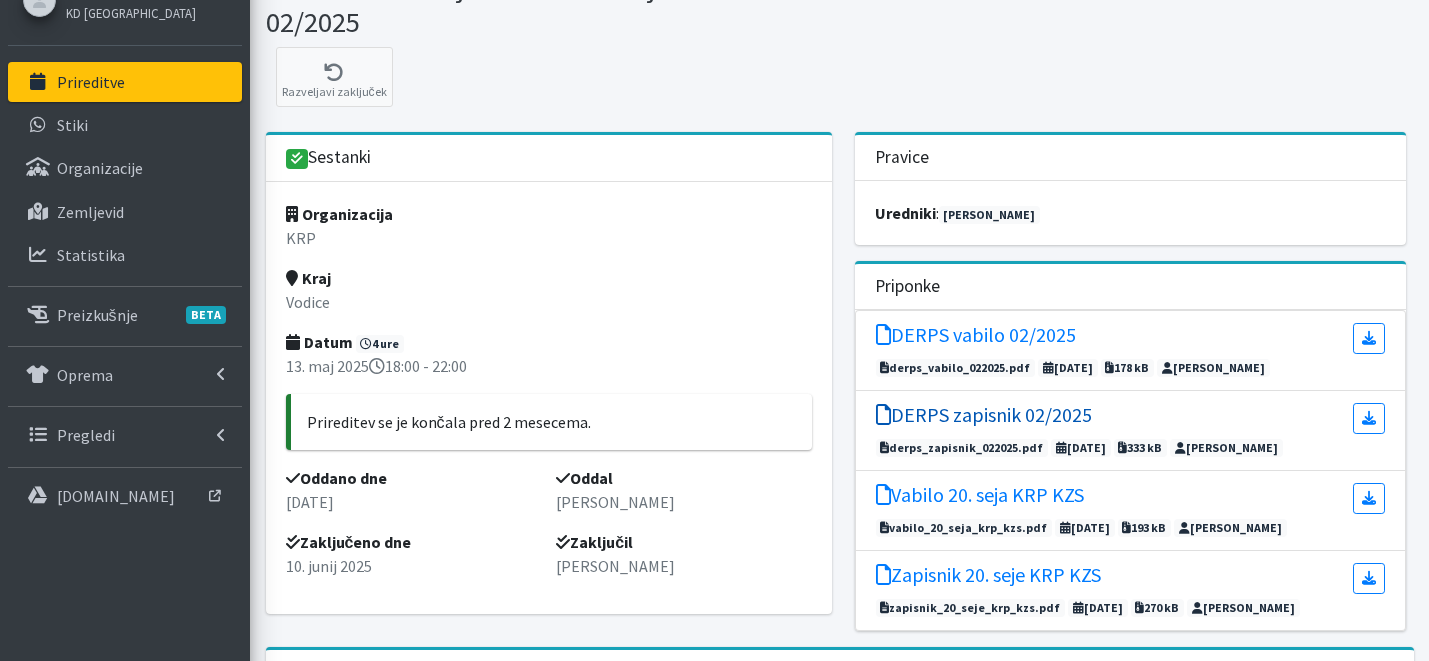 click on "DERPS zapisnik 02/2025" at bounding box center [984, 415] 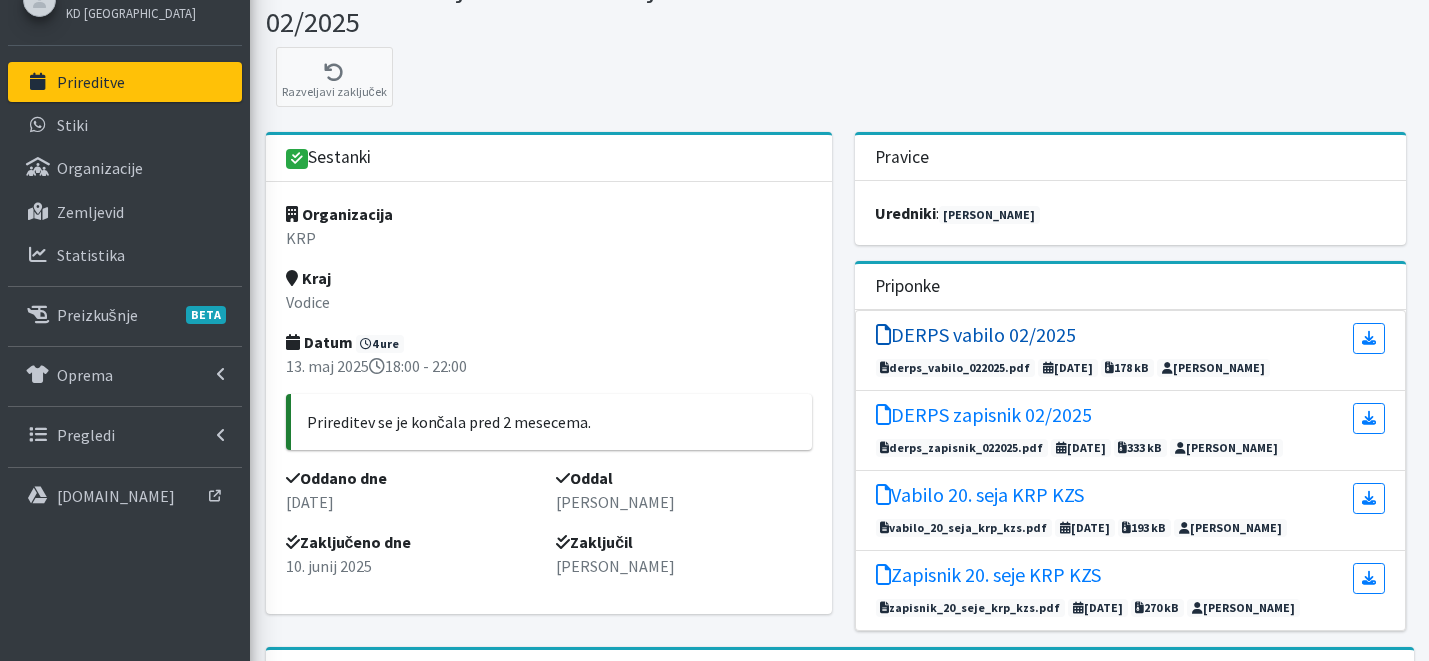 click on "DERPS vabilo 02/2025" at bounding box center (976, 335) 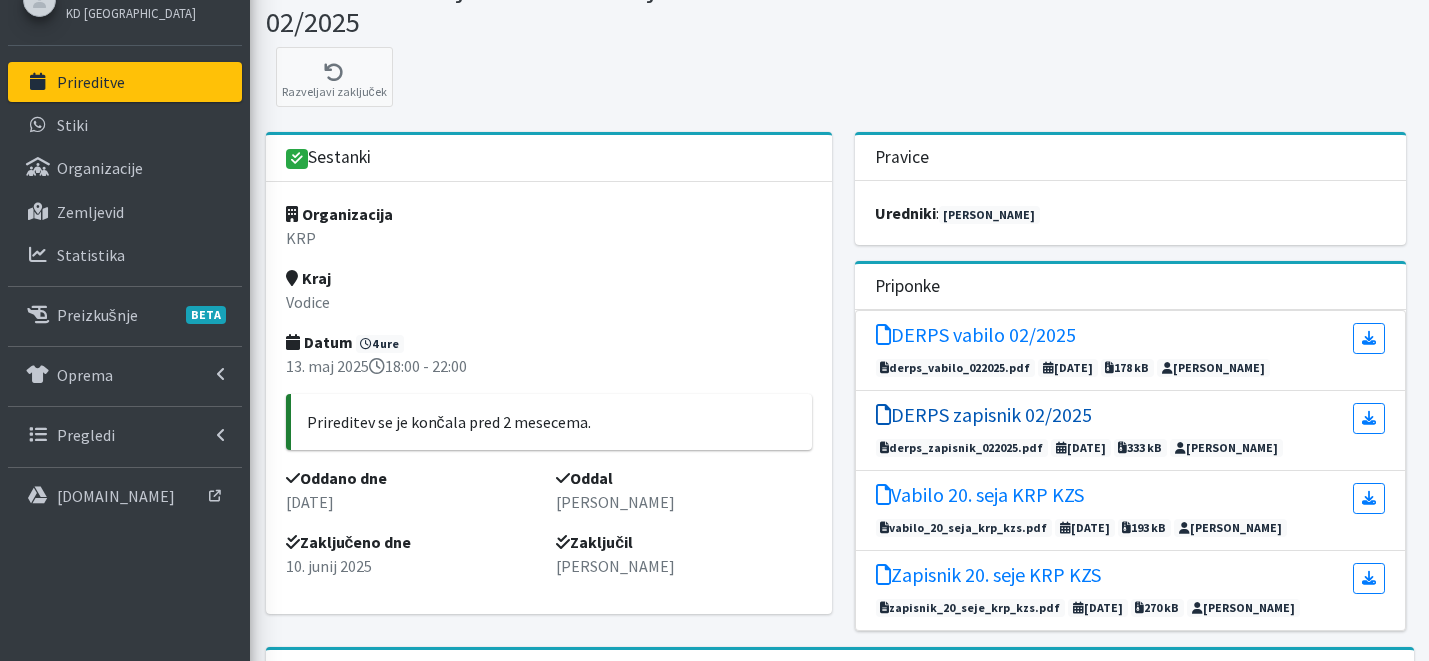 click on "DERPS zapisnik 02/2025" at bounding box center (984, 415) 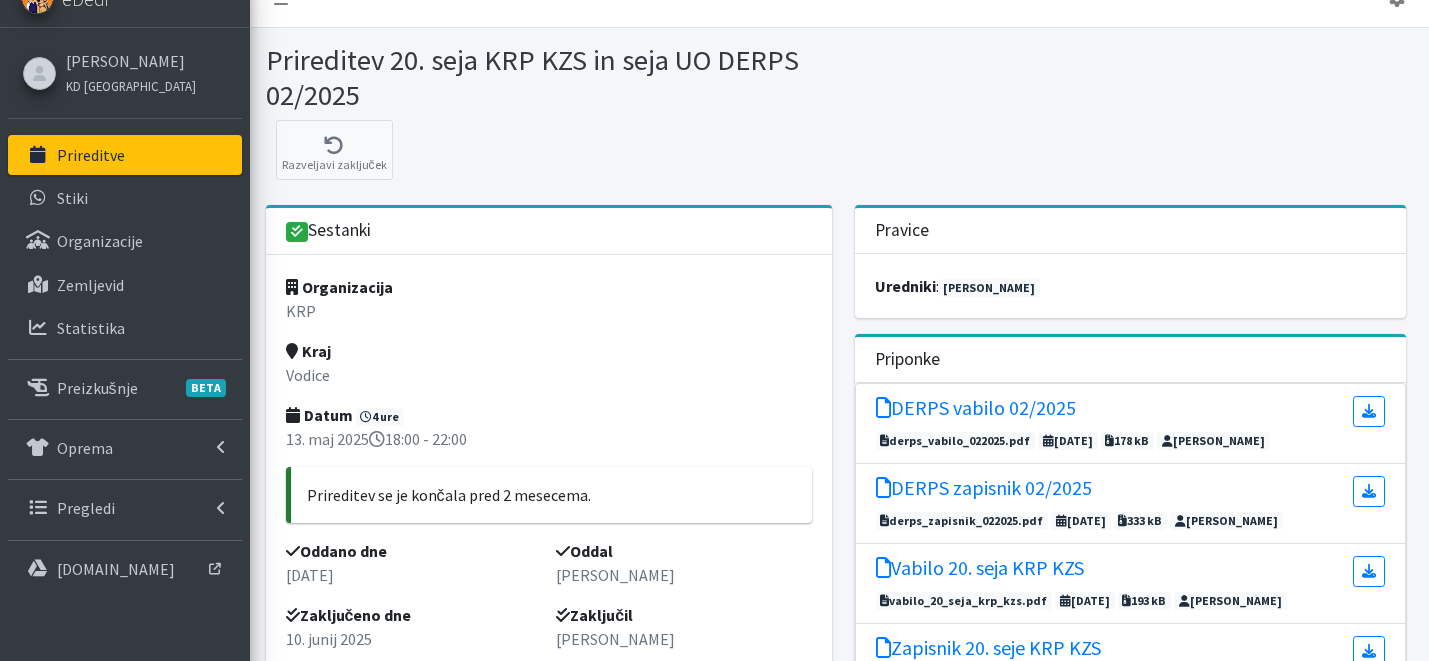 scroll, scrollTop: 26, scrollLeft: 0, axis: vertical 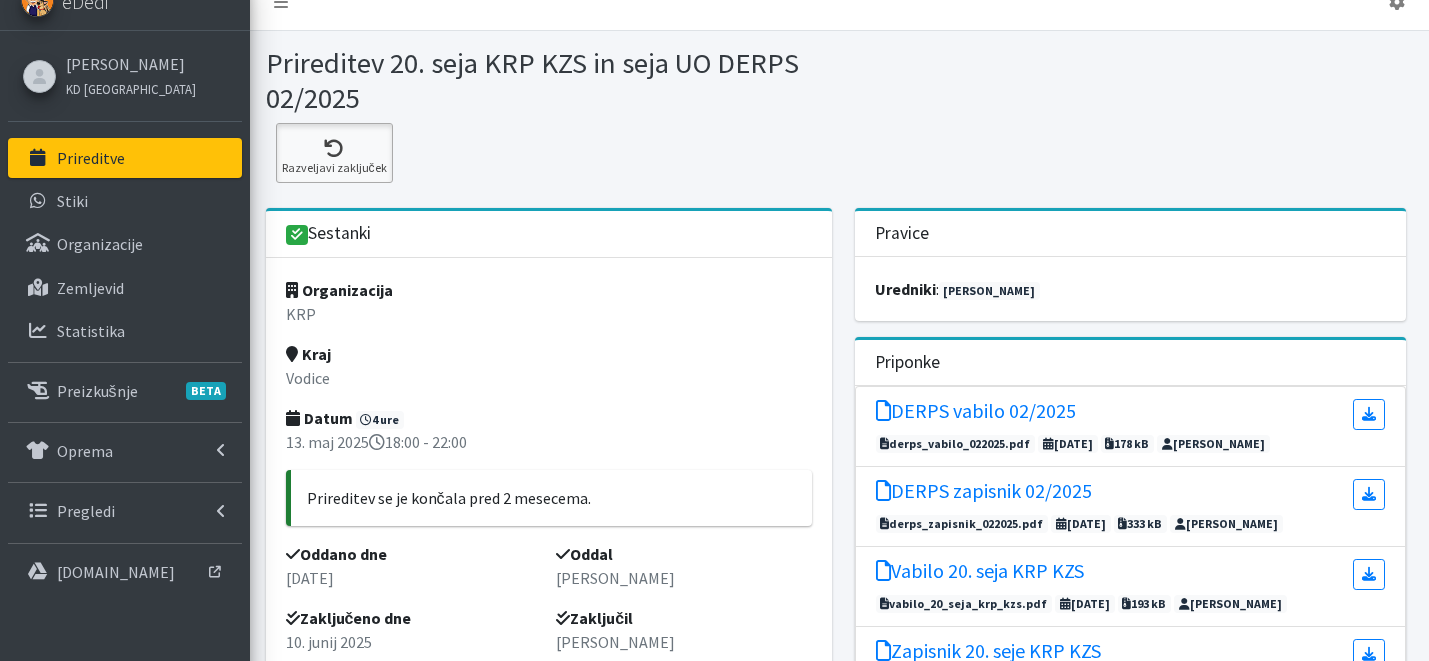 click at bounding box center [334, 149] 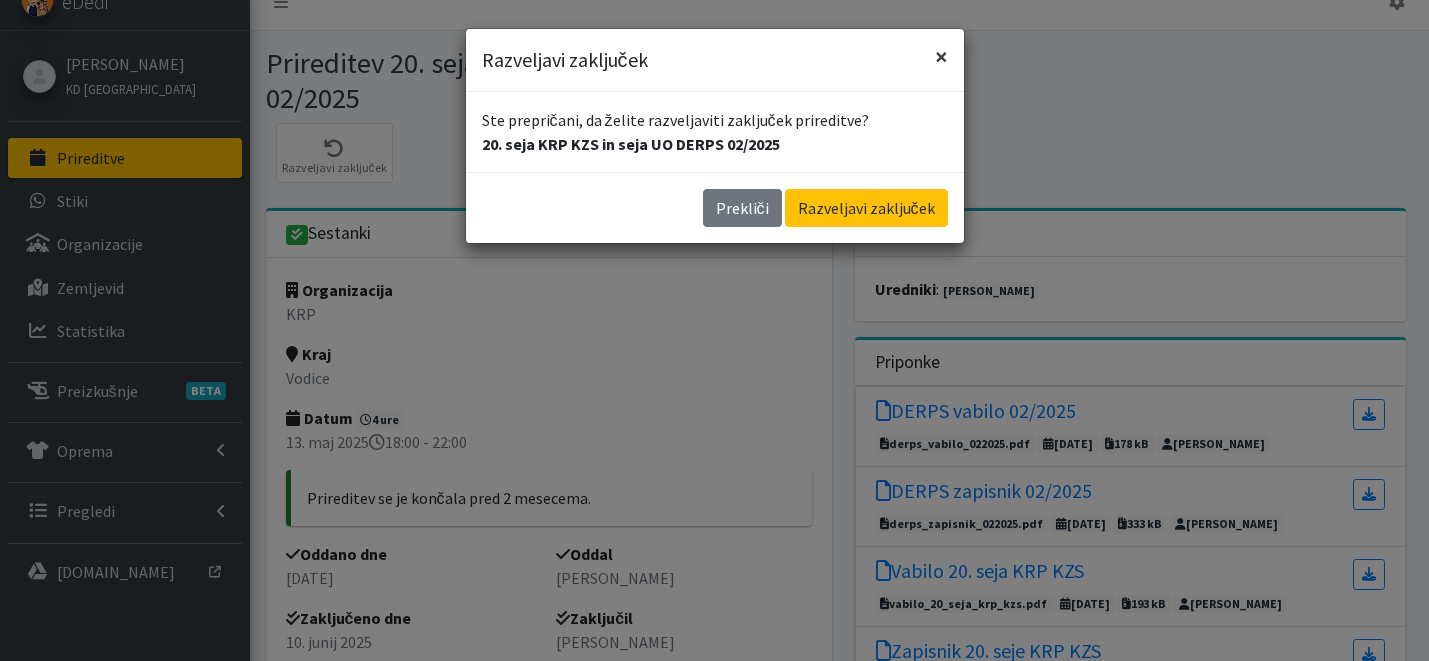 click on "×" at bounding box center [941, 56] 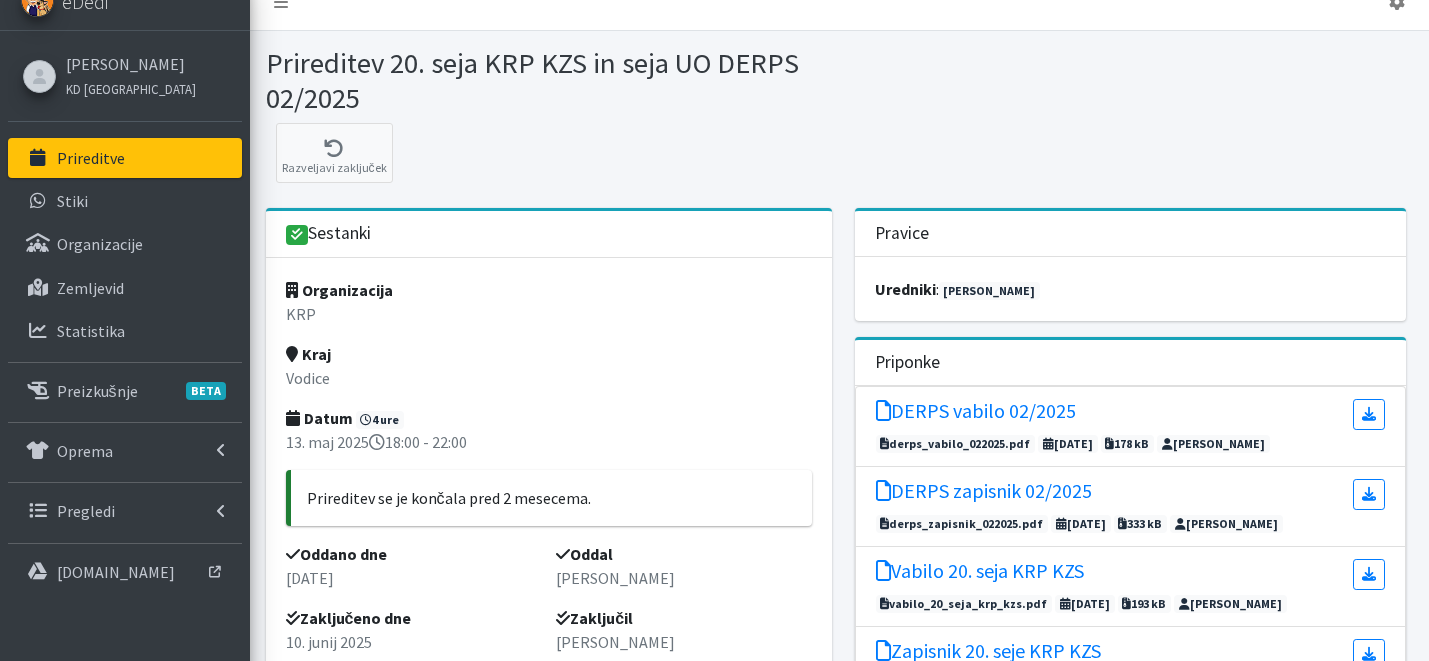 click on "Prireditve" at bounding box center [91, 158] 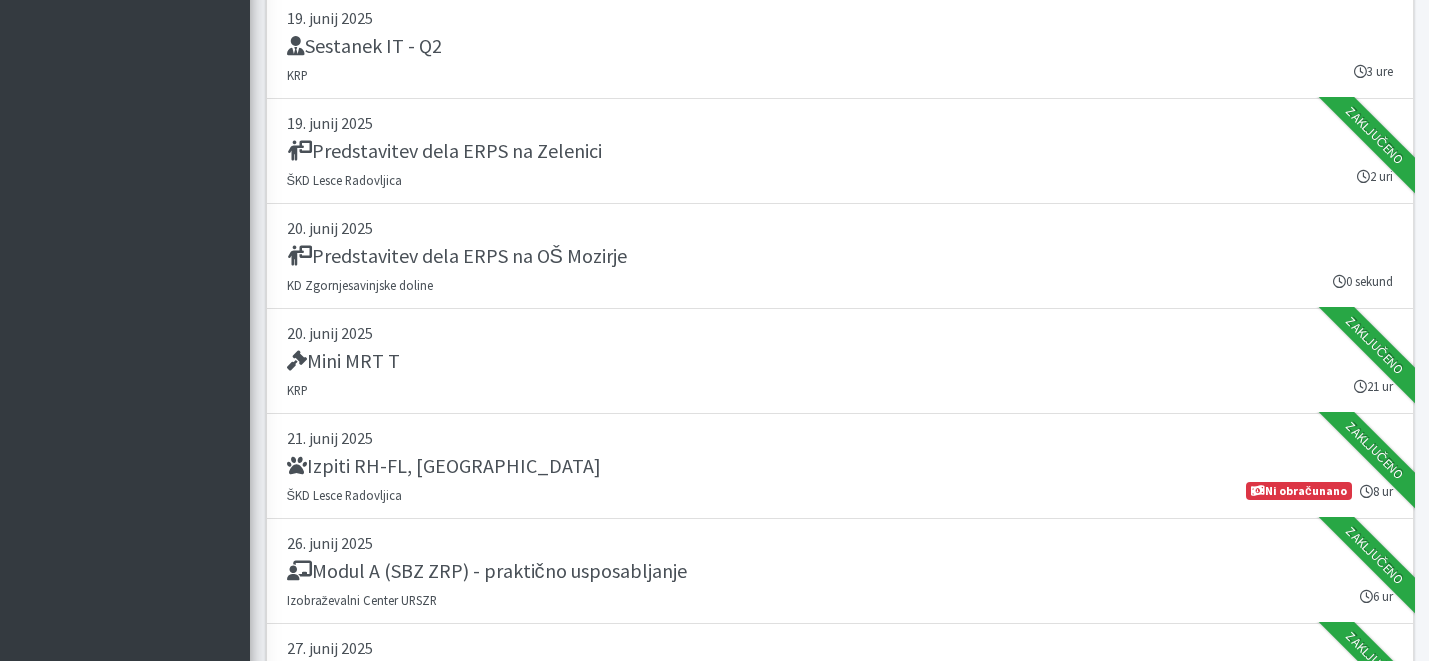 scroll, scrollTop: 3071, scrollLeft: 0, axis: vertical 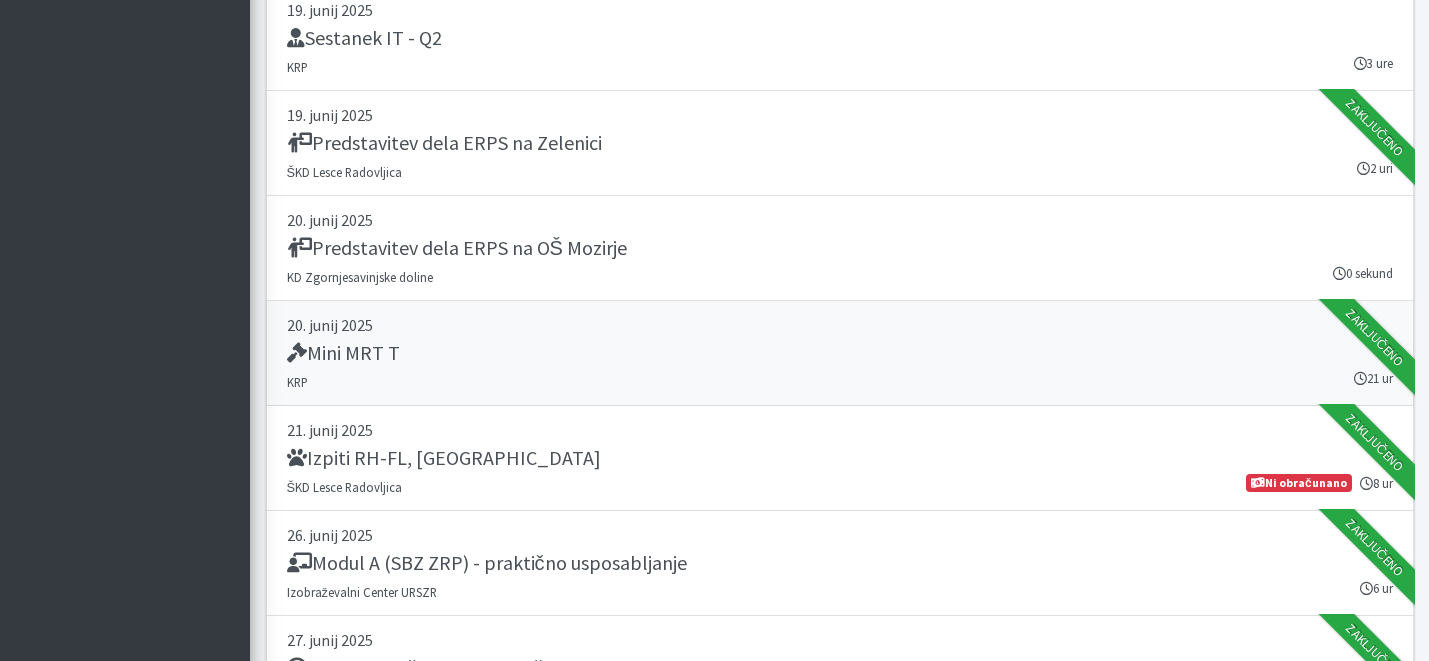 click on "Mini MRT T" at bounding box center [840, 355] 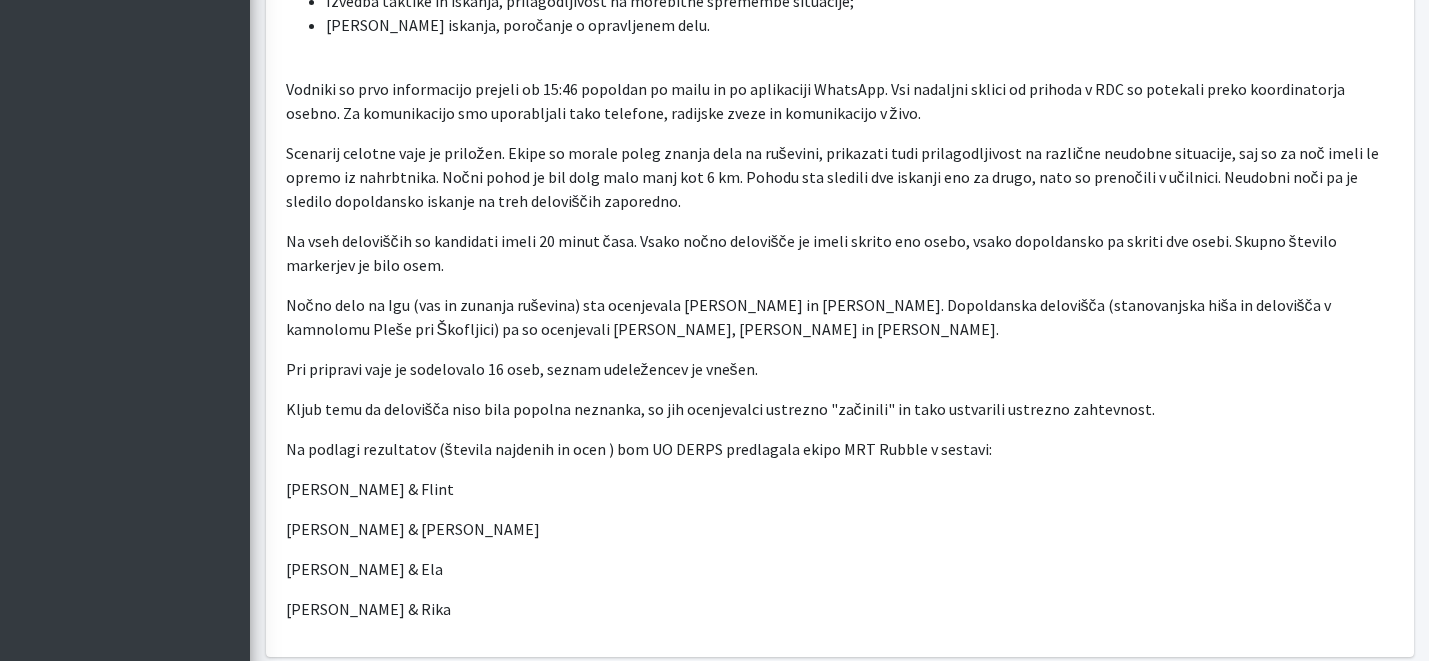 scroll, scrollTop: 1008, scrollLeft: 0, axis: vertical 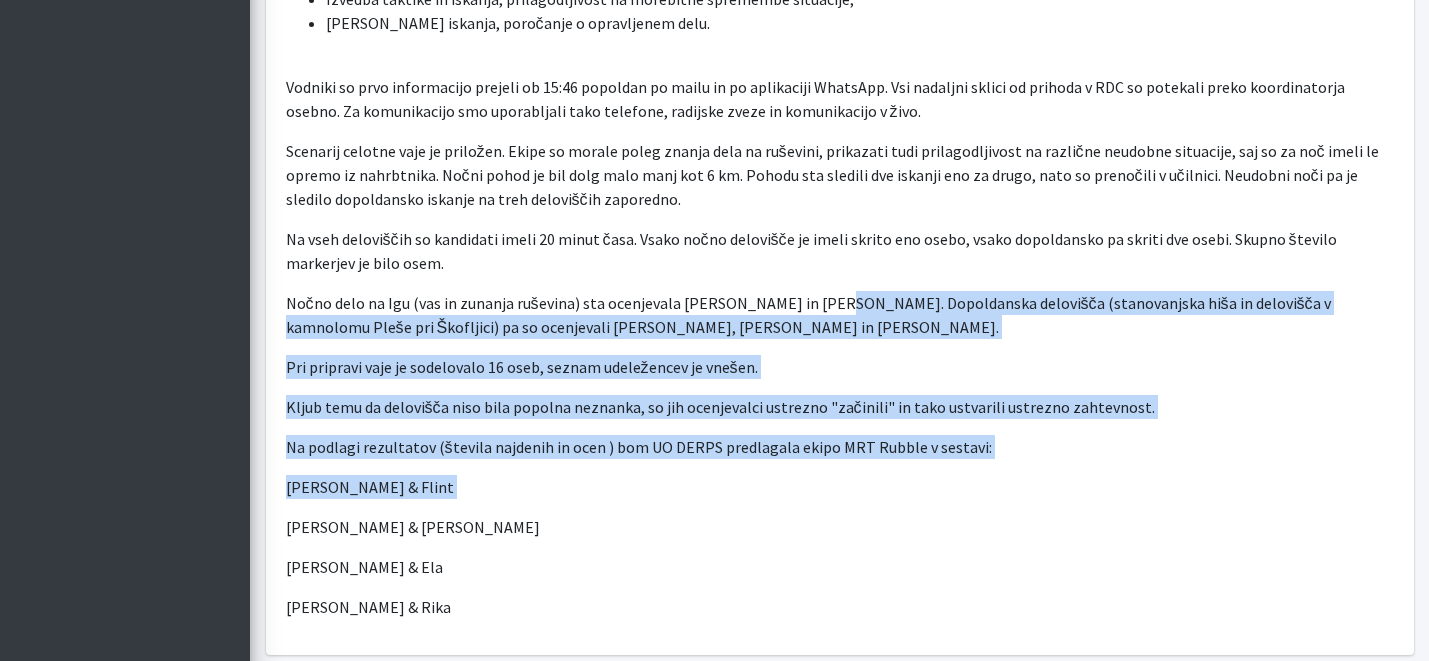 drag, startPoint x: 815, startPoint y: 276, endPoint x: 806, endPoint y: 489, distance: 213.19006 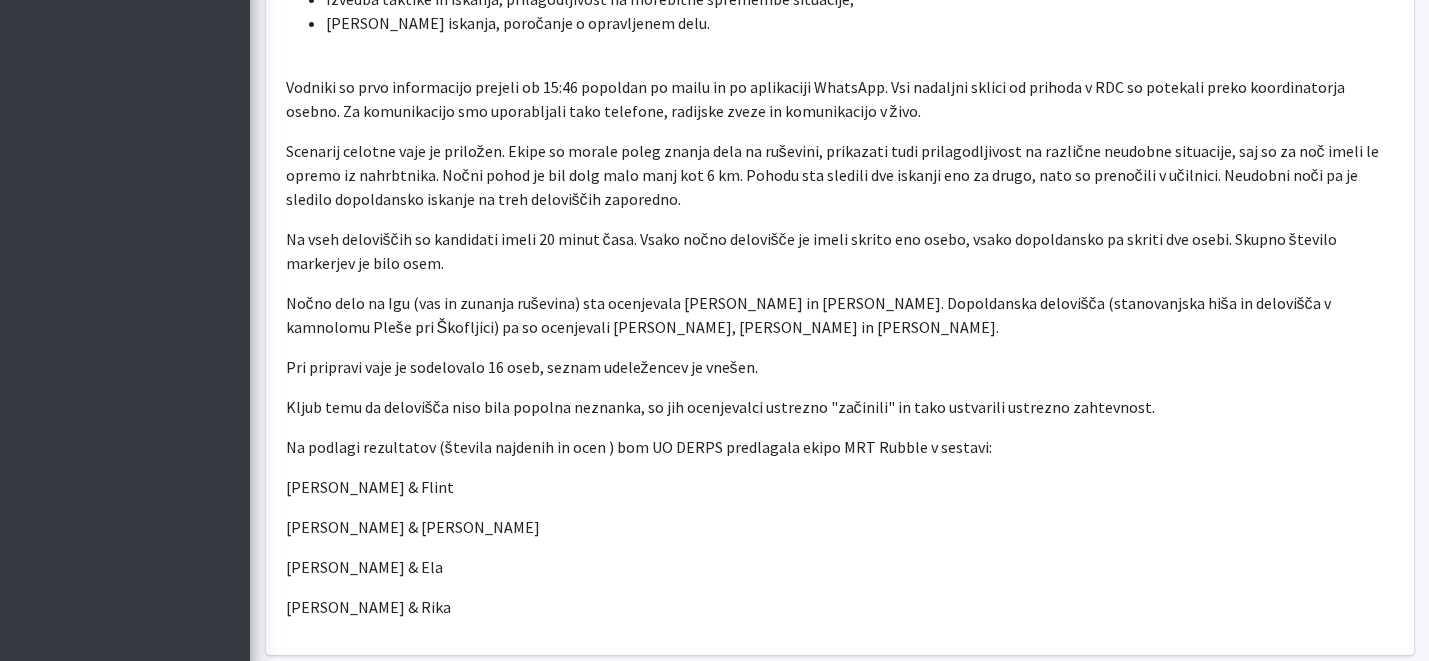 click on "Luka Ušeničnik & Senna" at bounding box center (840, 527) 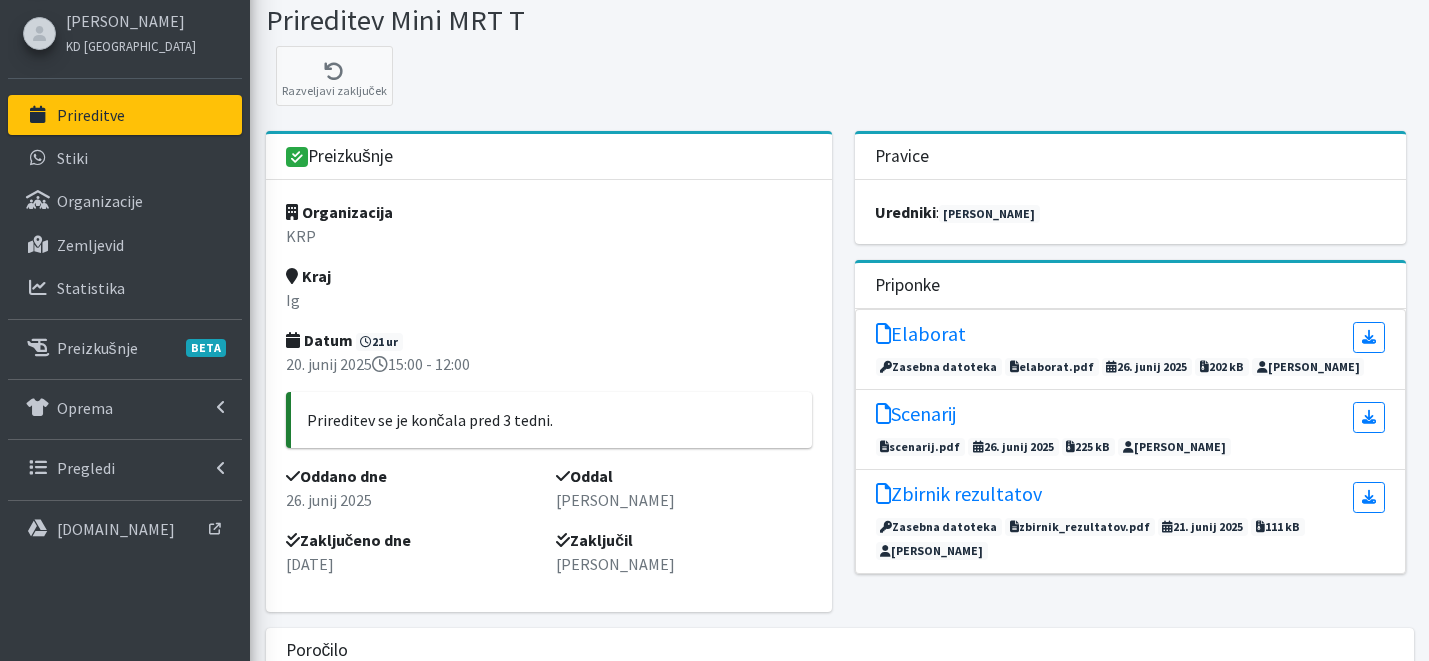 scroll, scrollTop: 0, scrollLeft: 0, axis: both 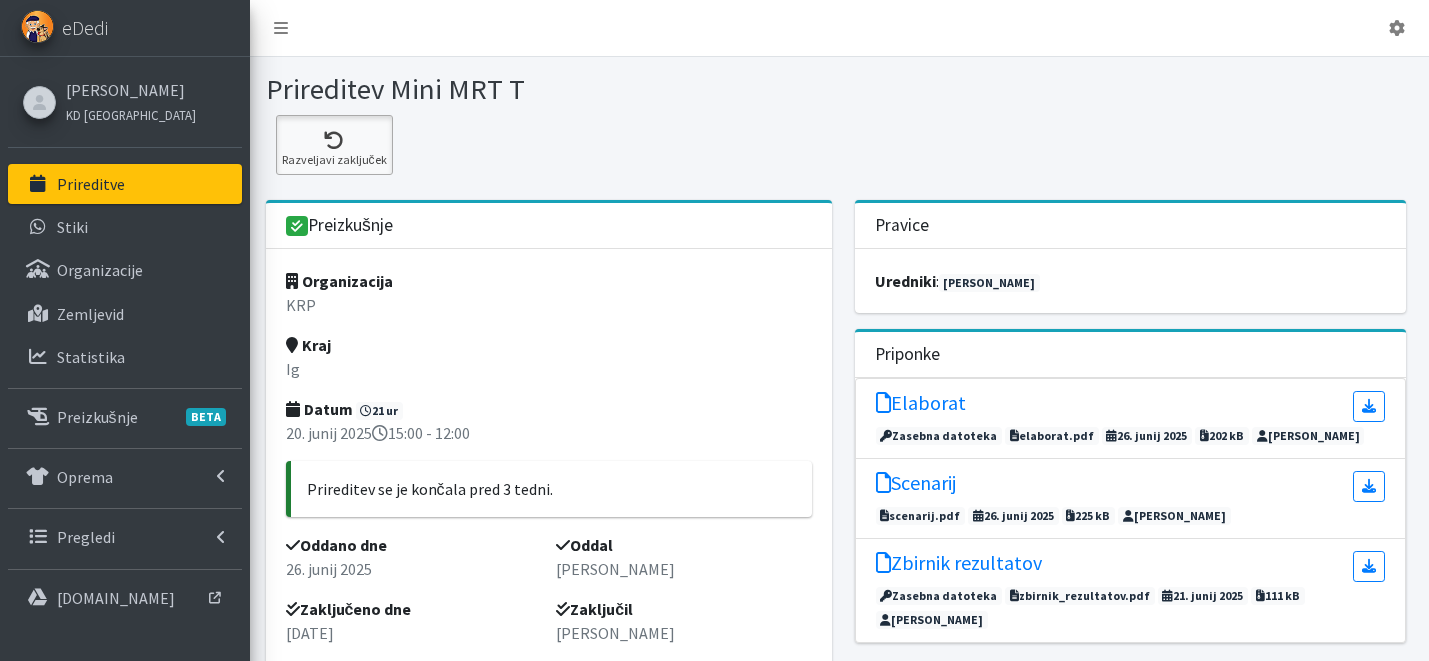 click at bounding box center (334, 141) 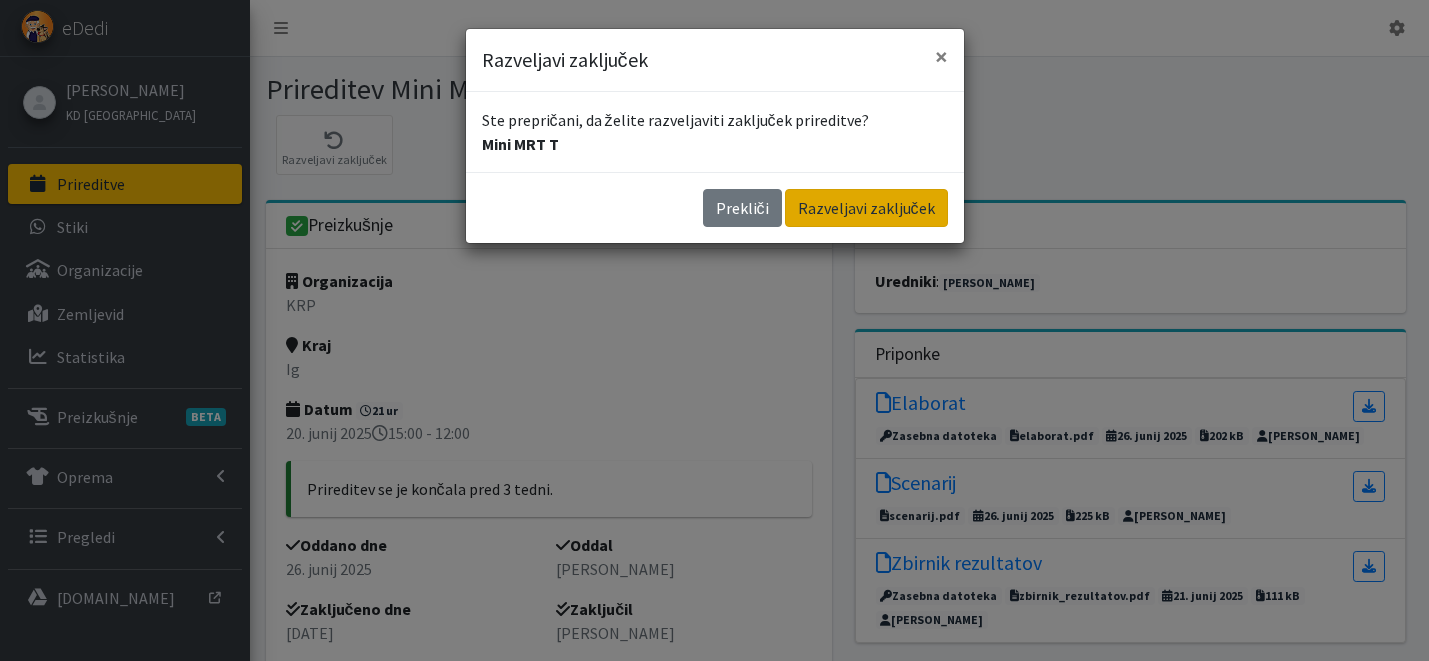 click on "Razveljavi zaključek" at bounding box center [866, 208] 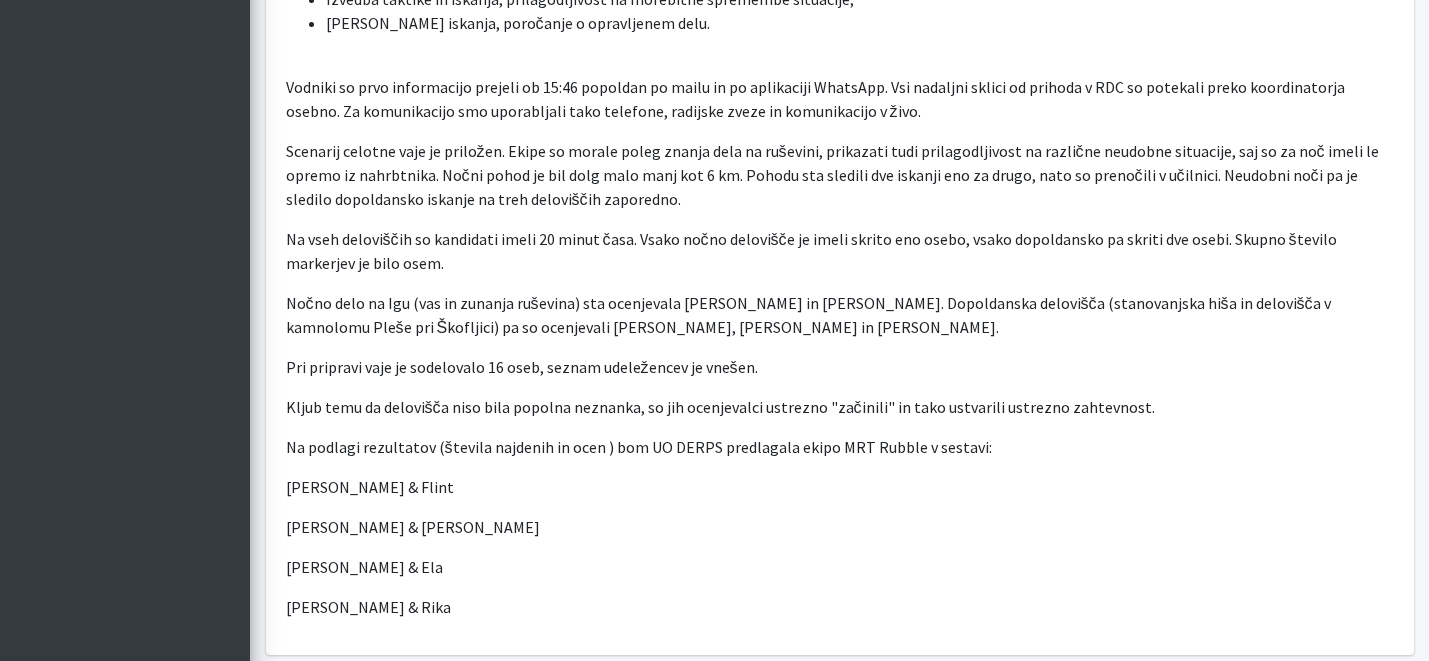 scroll, scrollTop: 1023, scrollLeft: 0, axis: vertical 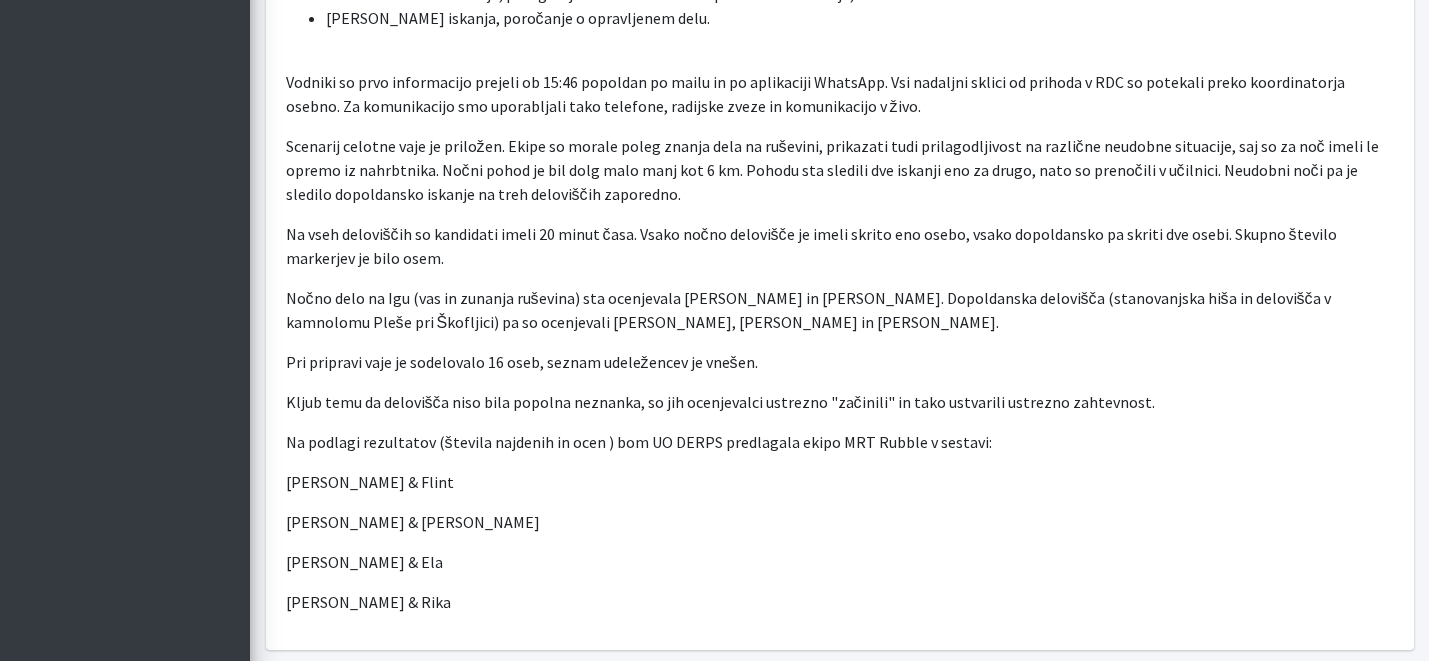 click on "[PERSON_NAME] & [PERSON_NAME]" at bounding box center [840, 522] 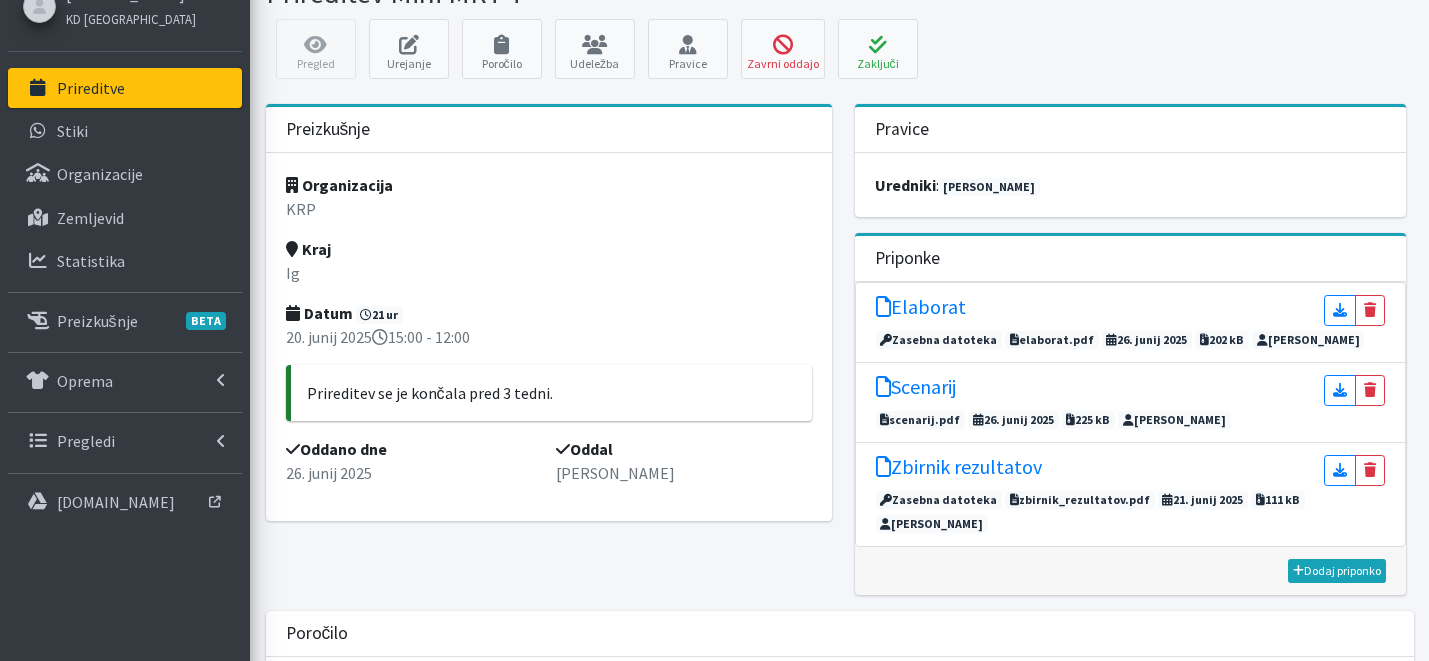 scroll, scrollTop: 101, scrollLeft: 0, axis: vertical 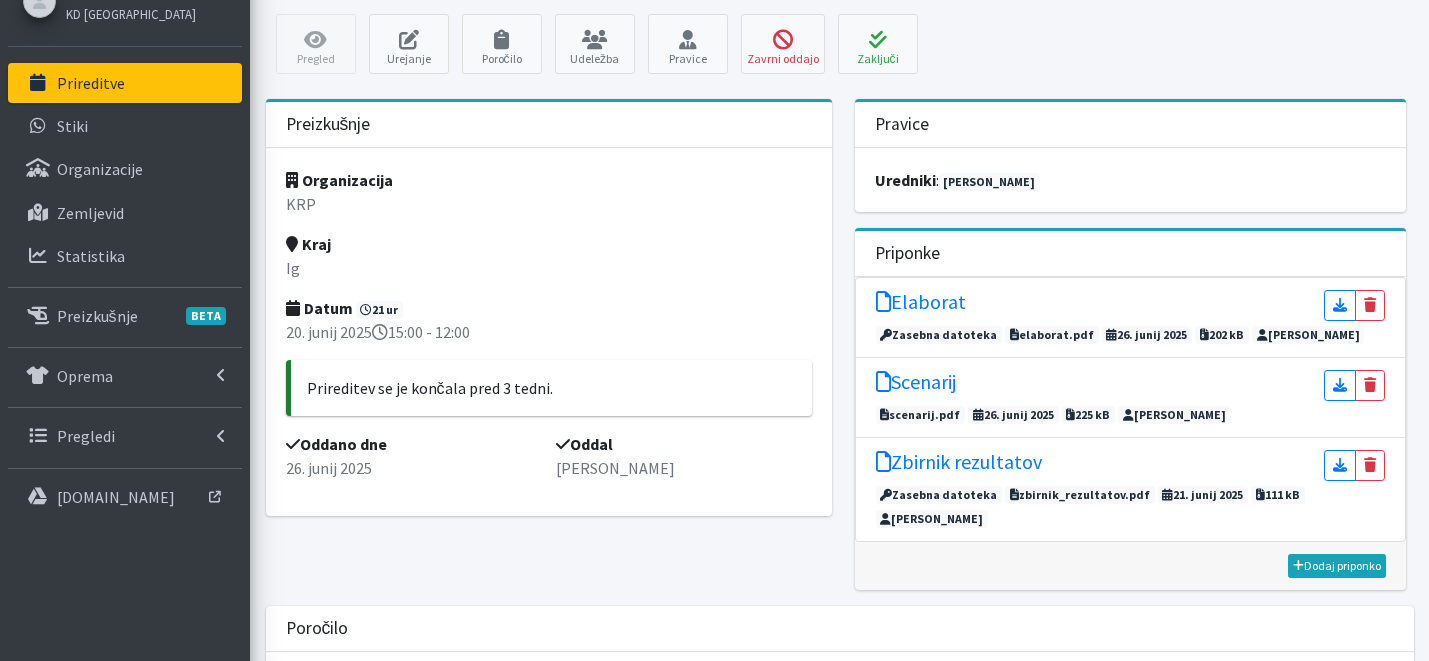 drag, startPoint x: 624, startPoint y: 246, endPoint x: 601, endPoint y: 98, distance: 149.7765 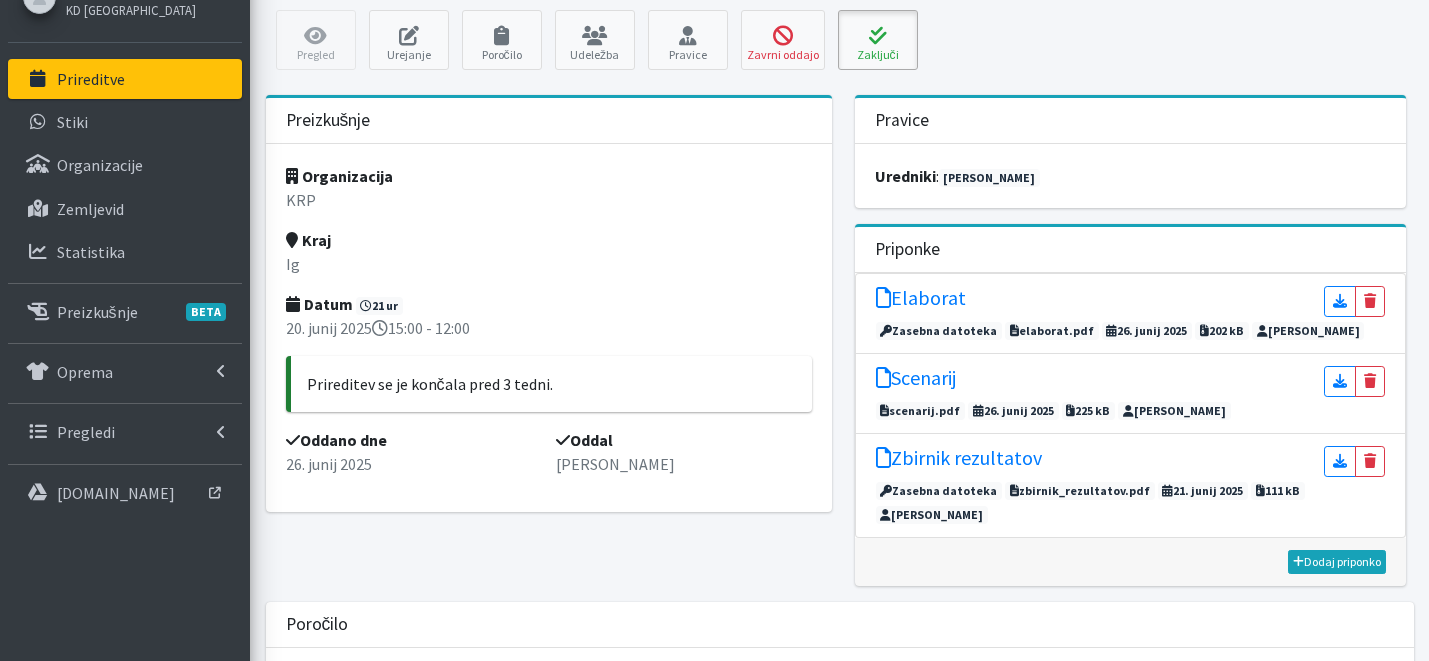 click on "Zaključi" at bounding box center [878, 40] 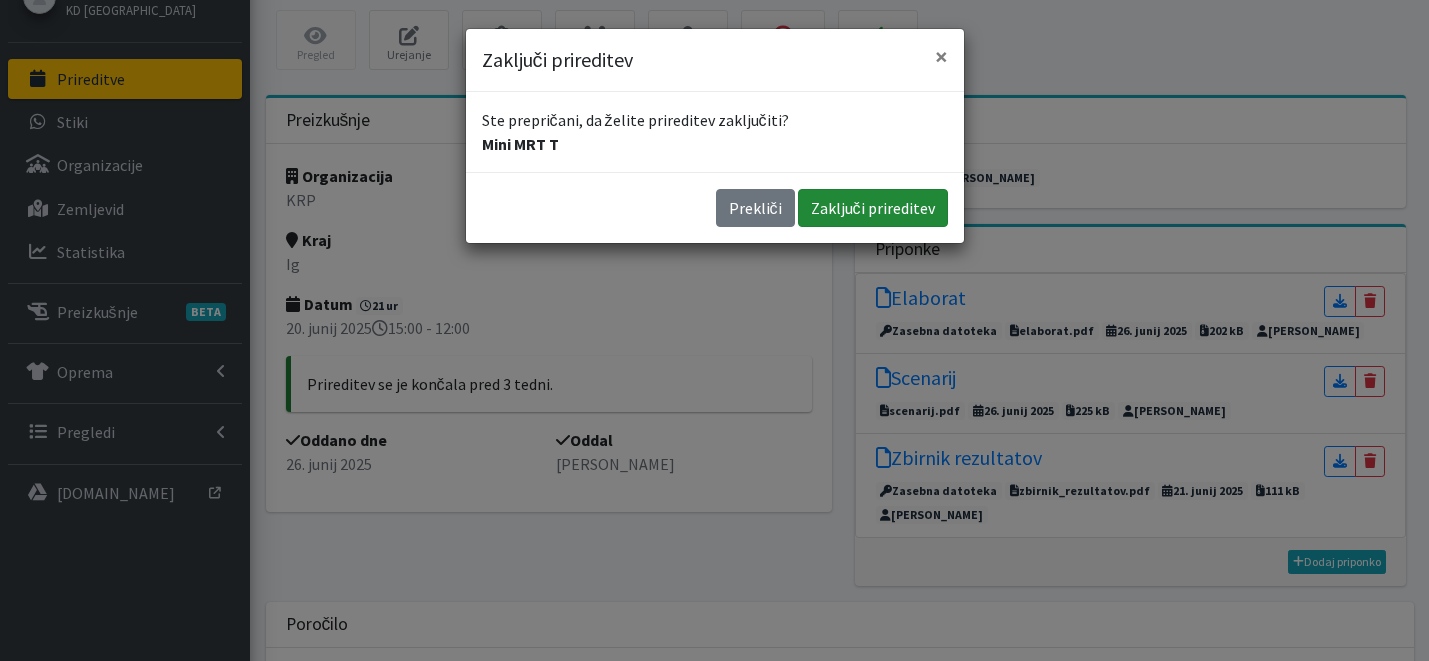 click on "Zaključi prireditev" at bounding box center [873, 208] 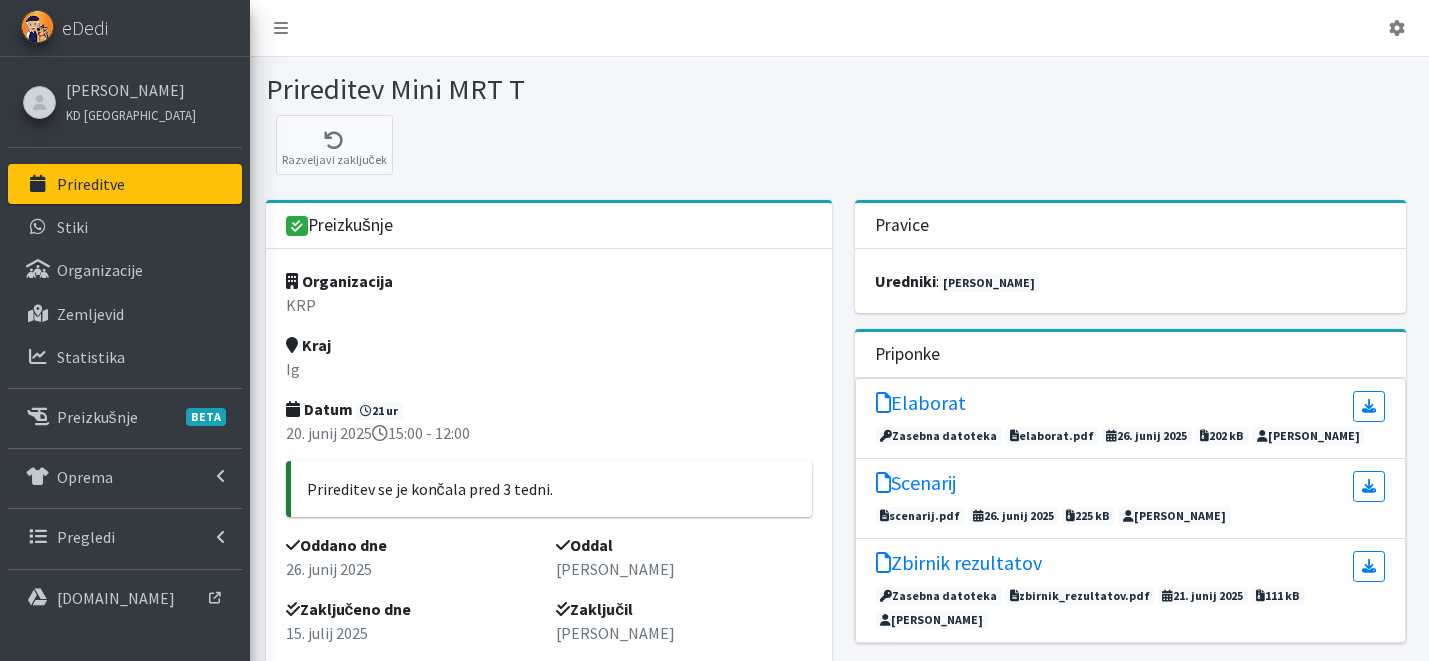 scroll, scrollTop: 0, scrollLeft: 0, axis: both 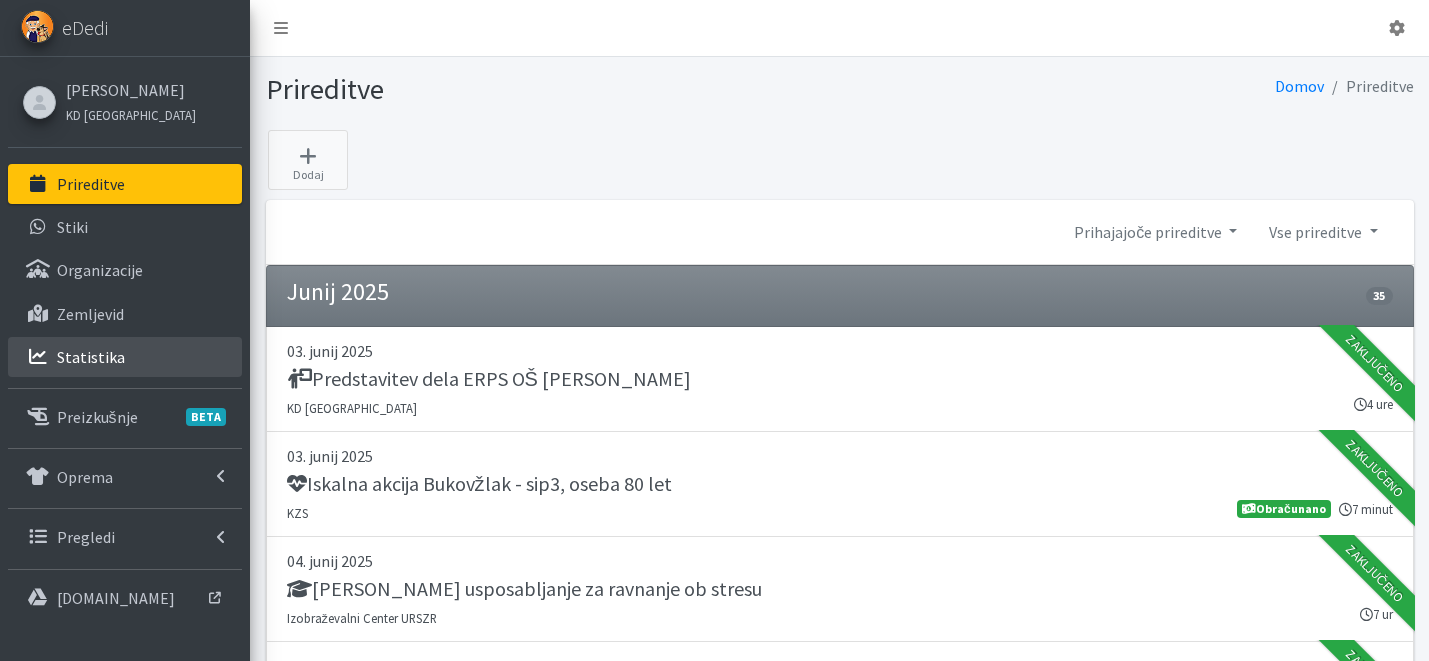 click on "Statistika" at bounding box center (91, 357) 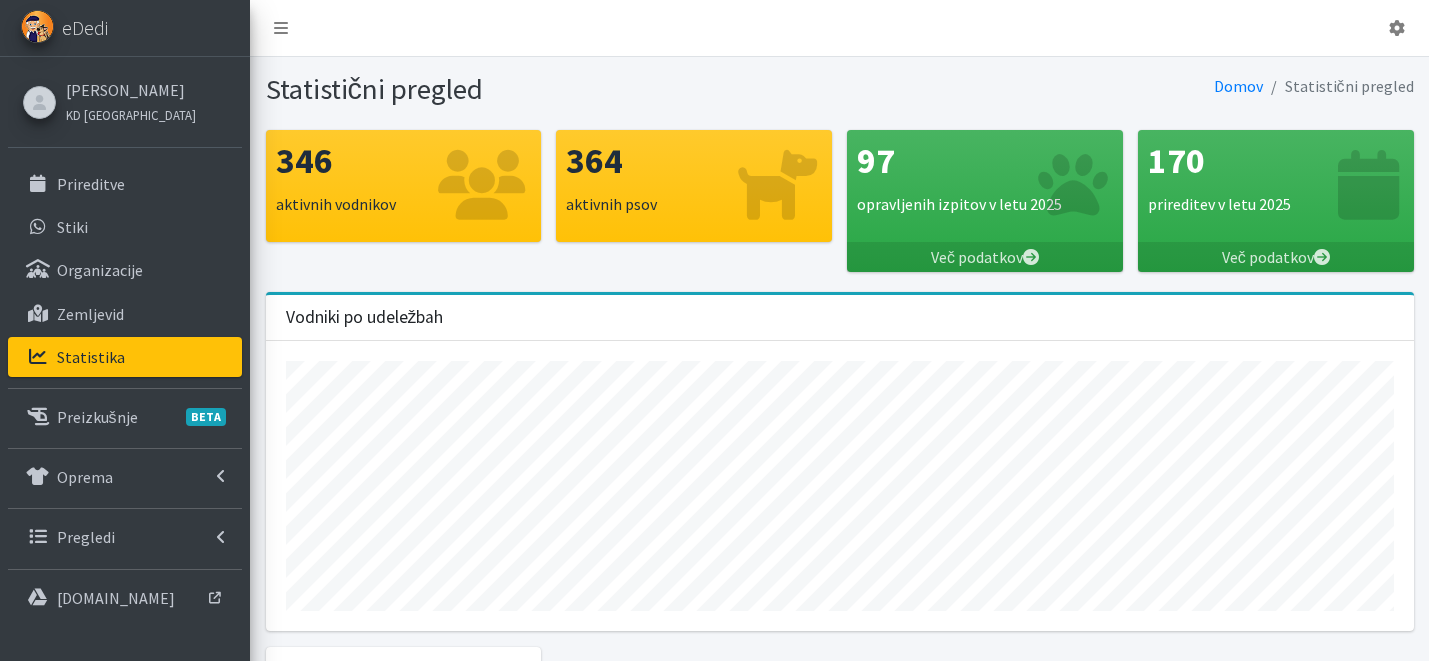 scroll, scrollTop: 0, scrollLeft: 0, axis: both 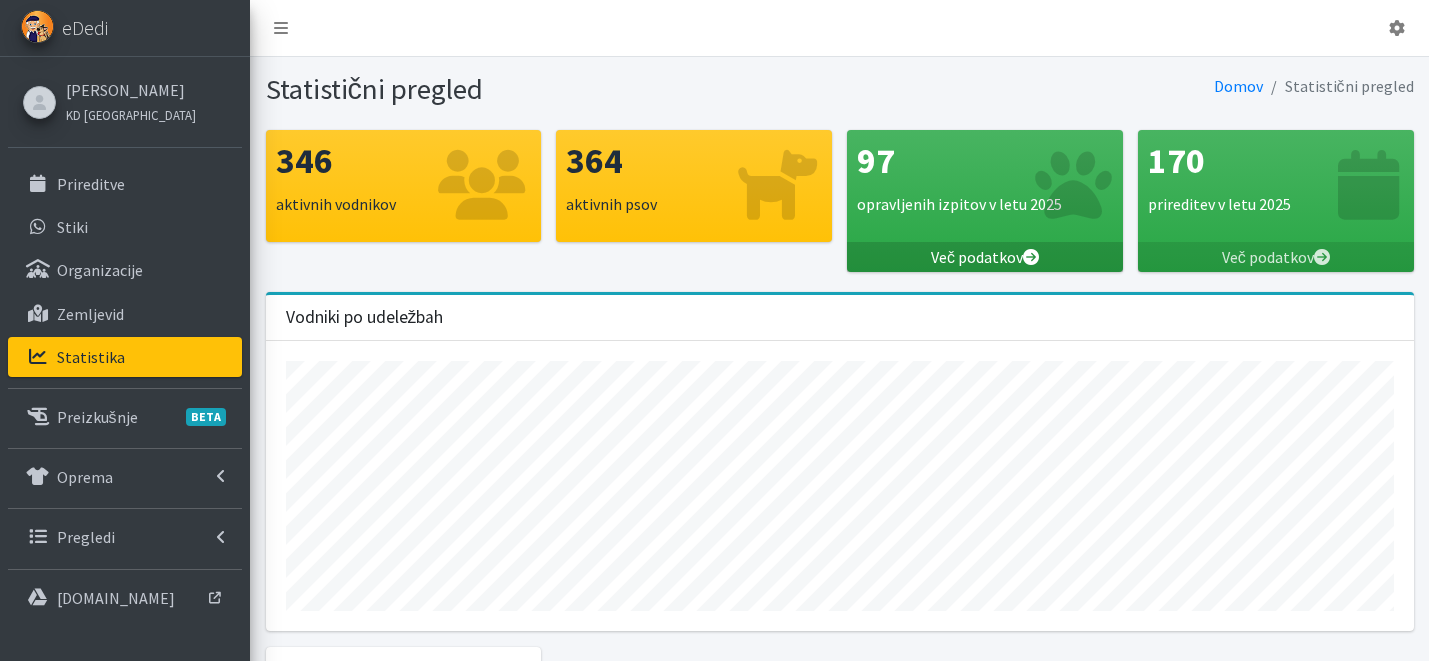 click at bounding box center [1031, 257] 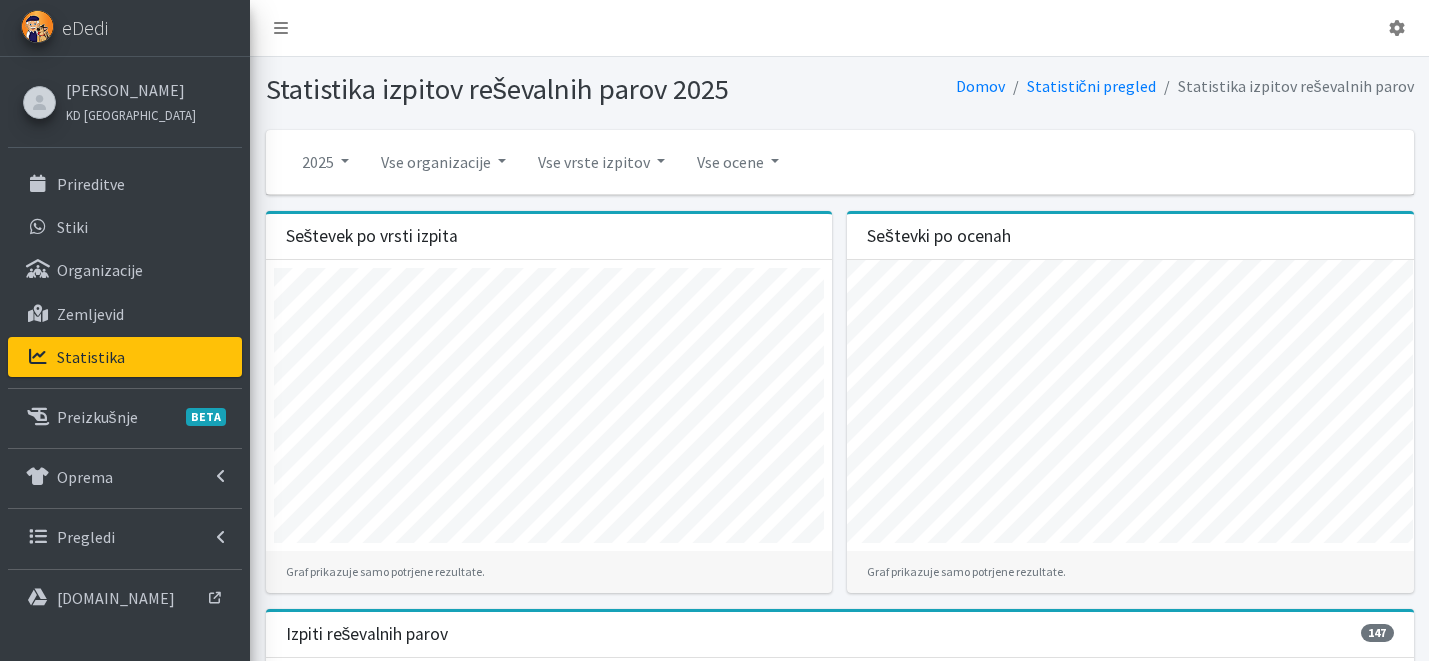 scroll, scrollTop: 0, scrollLeft: 0, axis: both 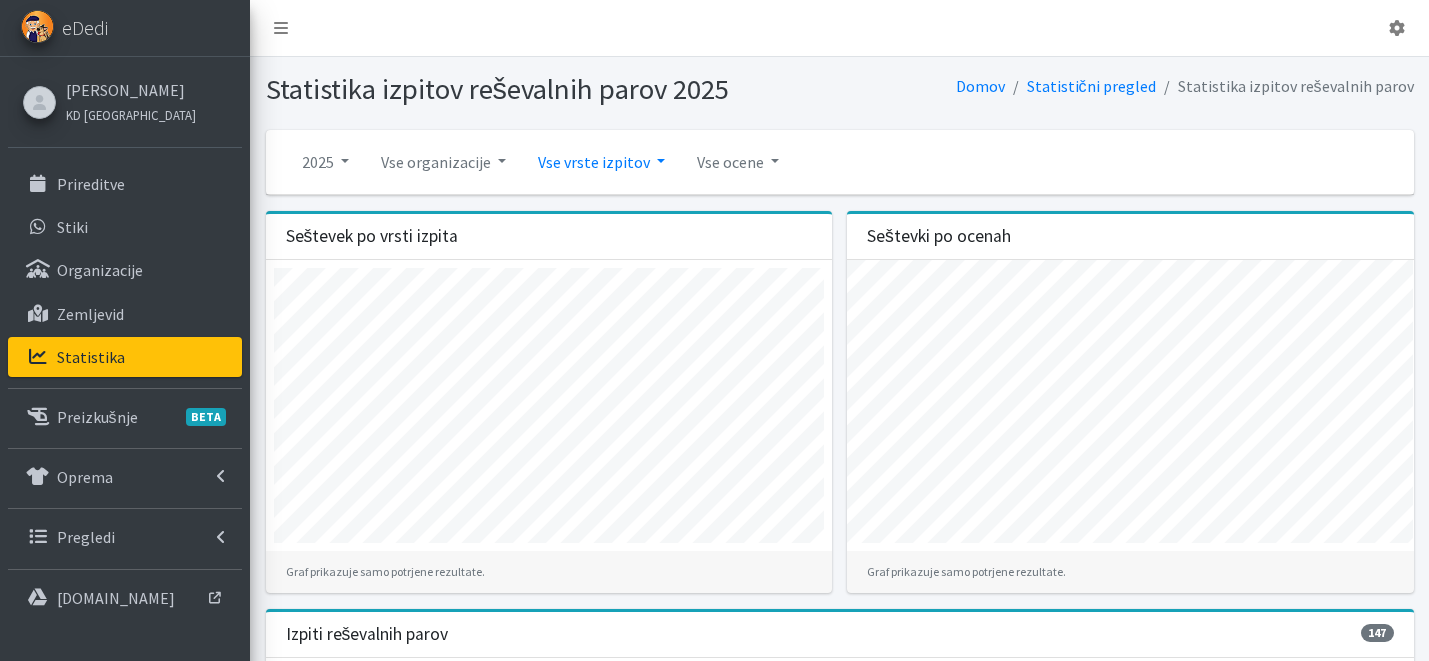 click on "Vse vrste izpitov" at bounding box center (601, 162) 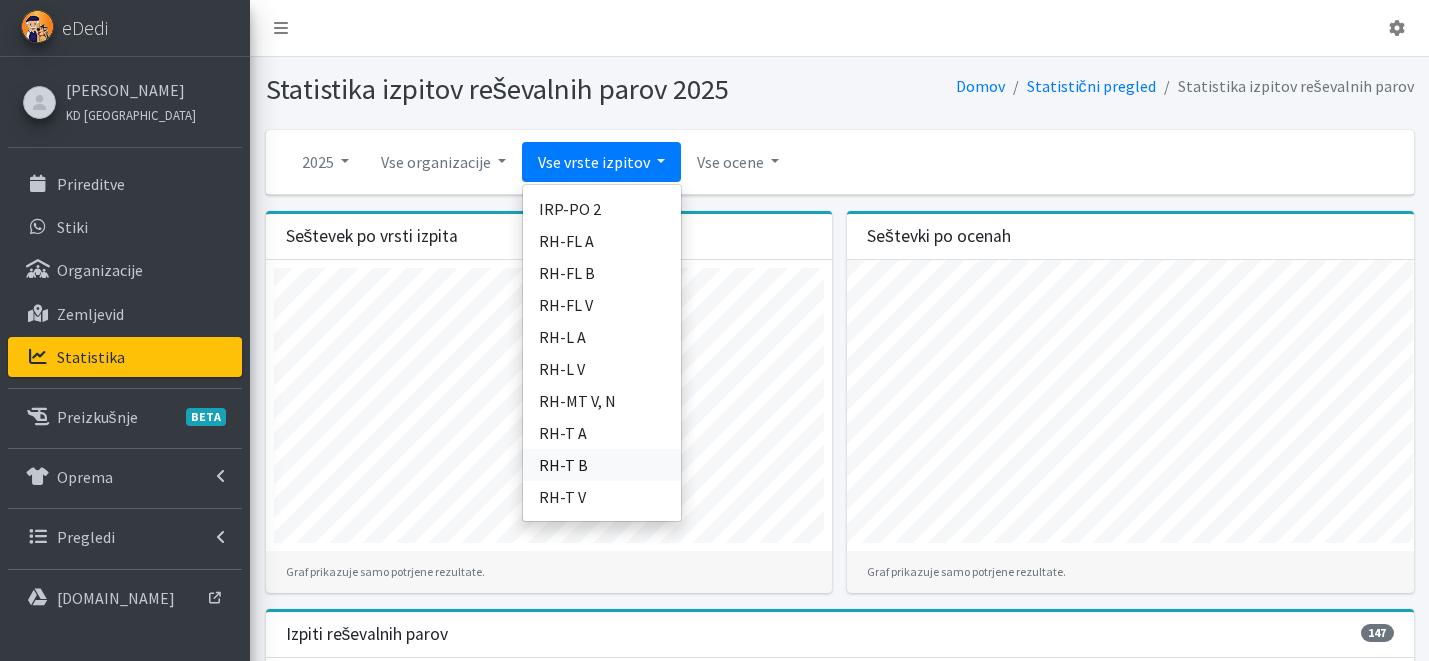 click on "RH-T B" at bounding box center [602, 465] 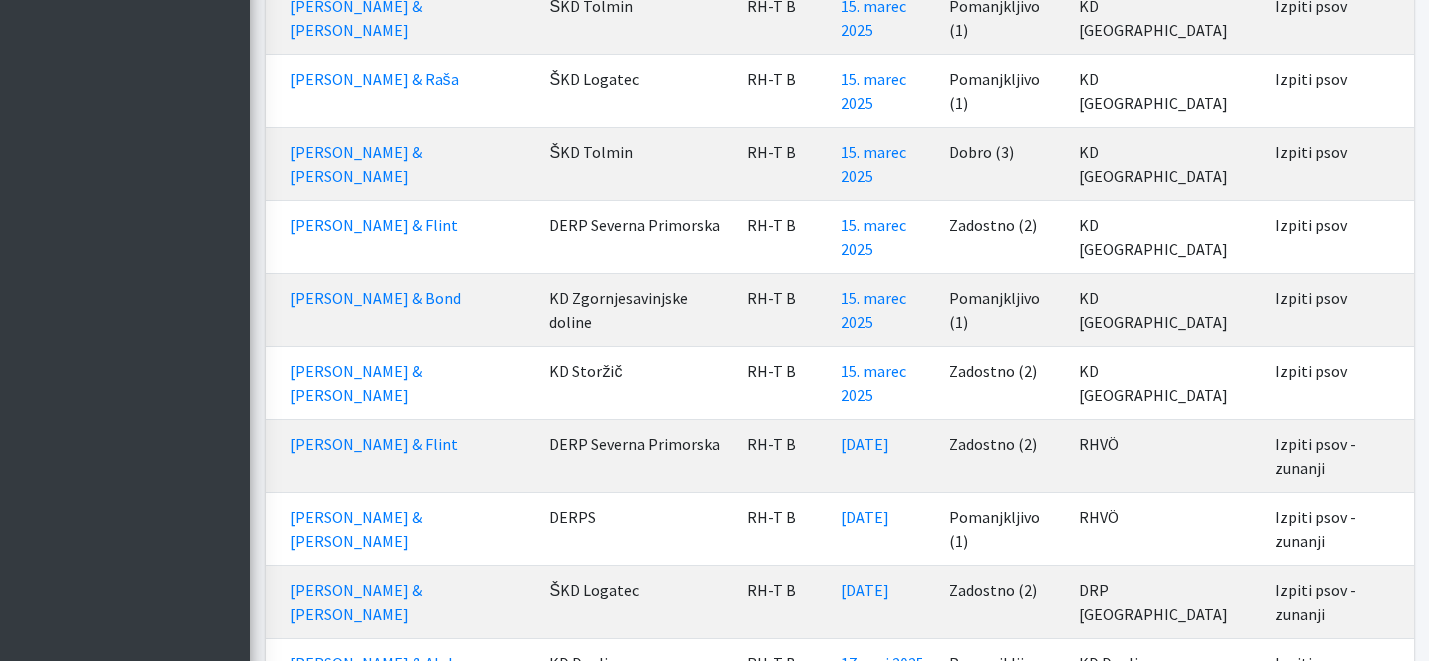 scroll, scrollTop: 0, scrollLeft: 0, axis: both 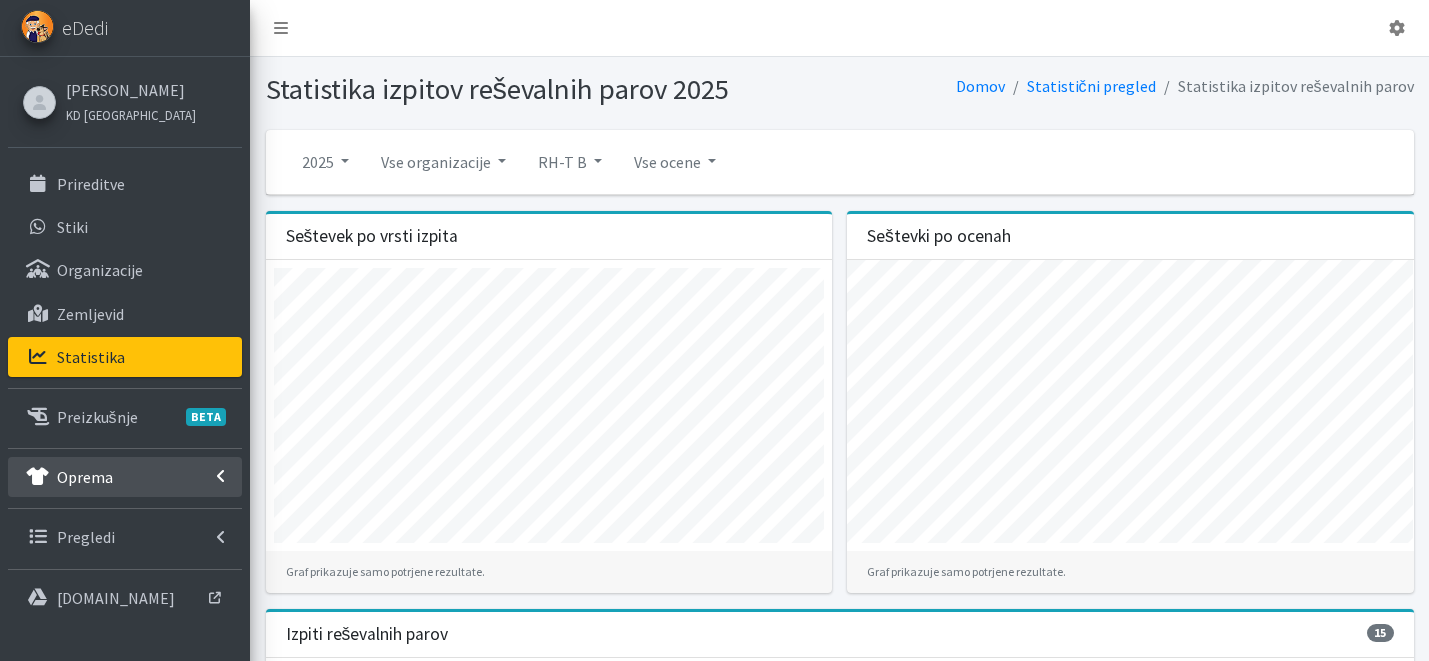 click on "Oprema" at bounding box center [125, 477] 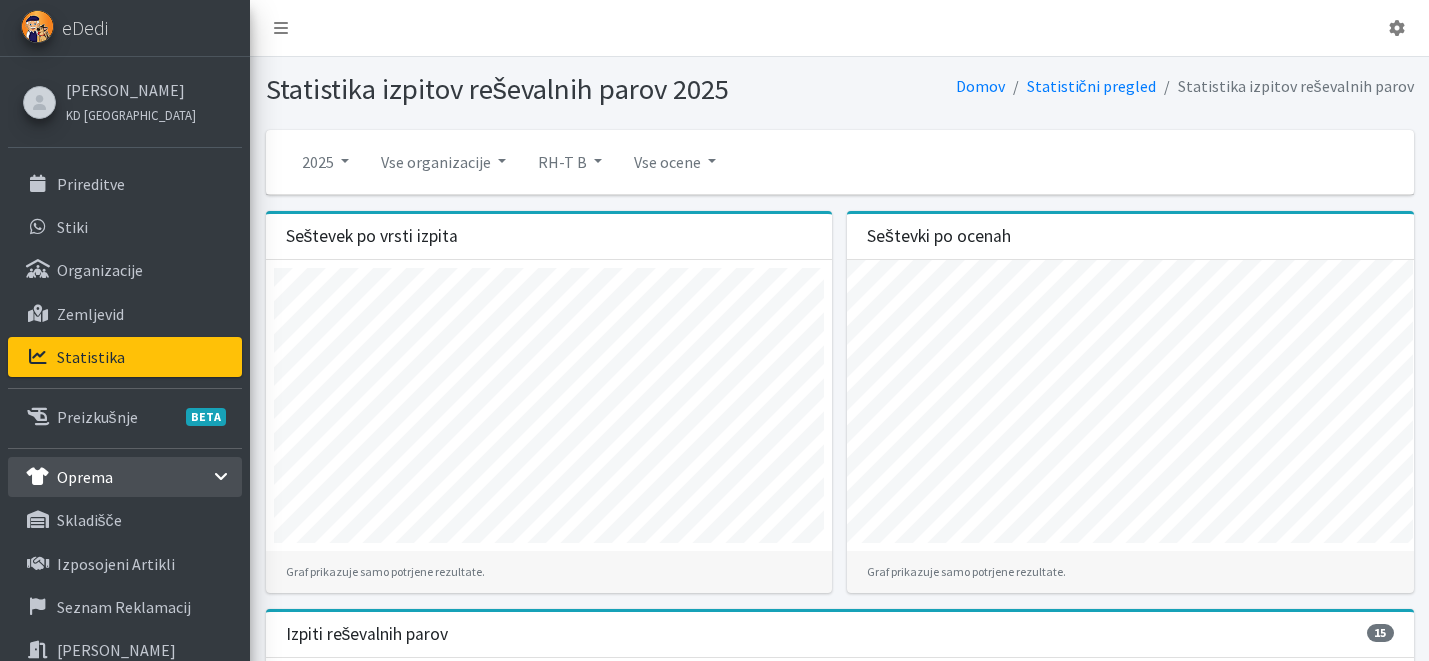 click on "Oprema" at bounding box center (85, 477) 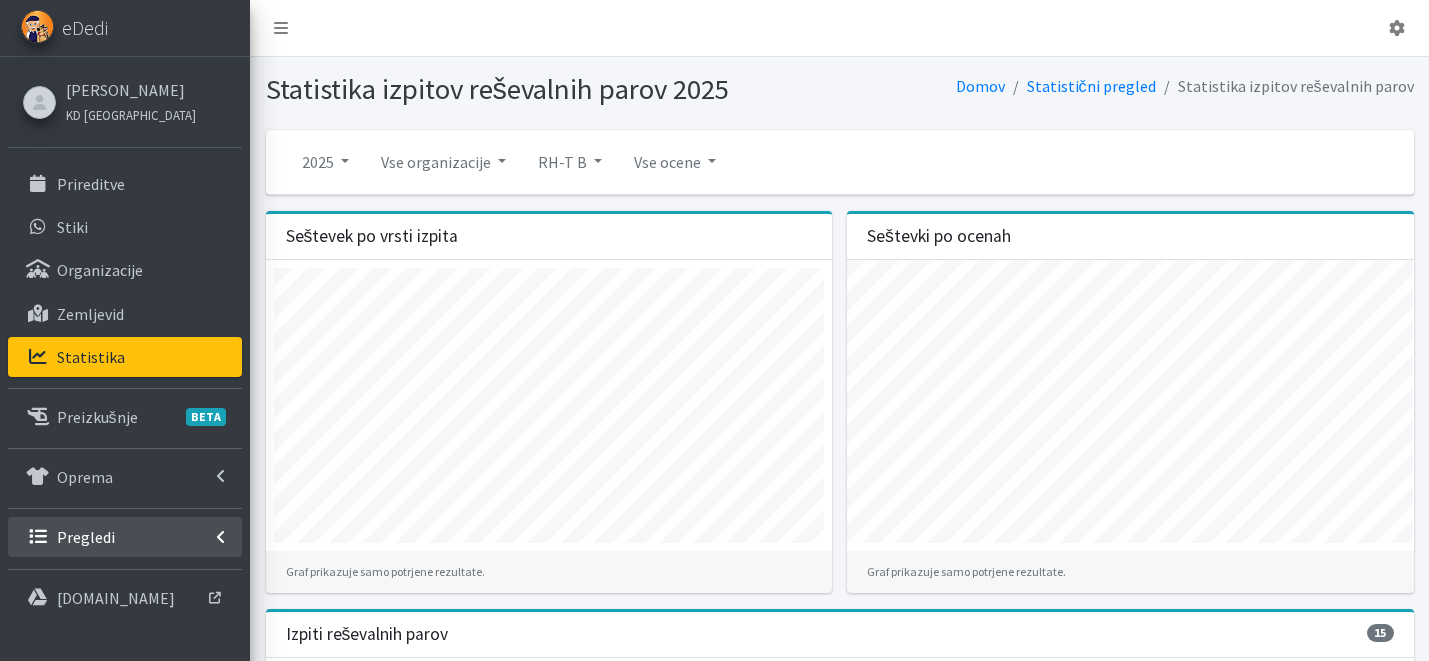 click on "Pregledi" at bounding box center [86, 537] 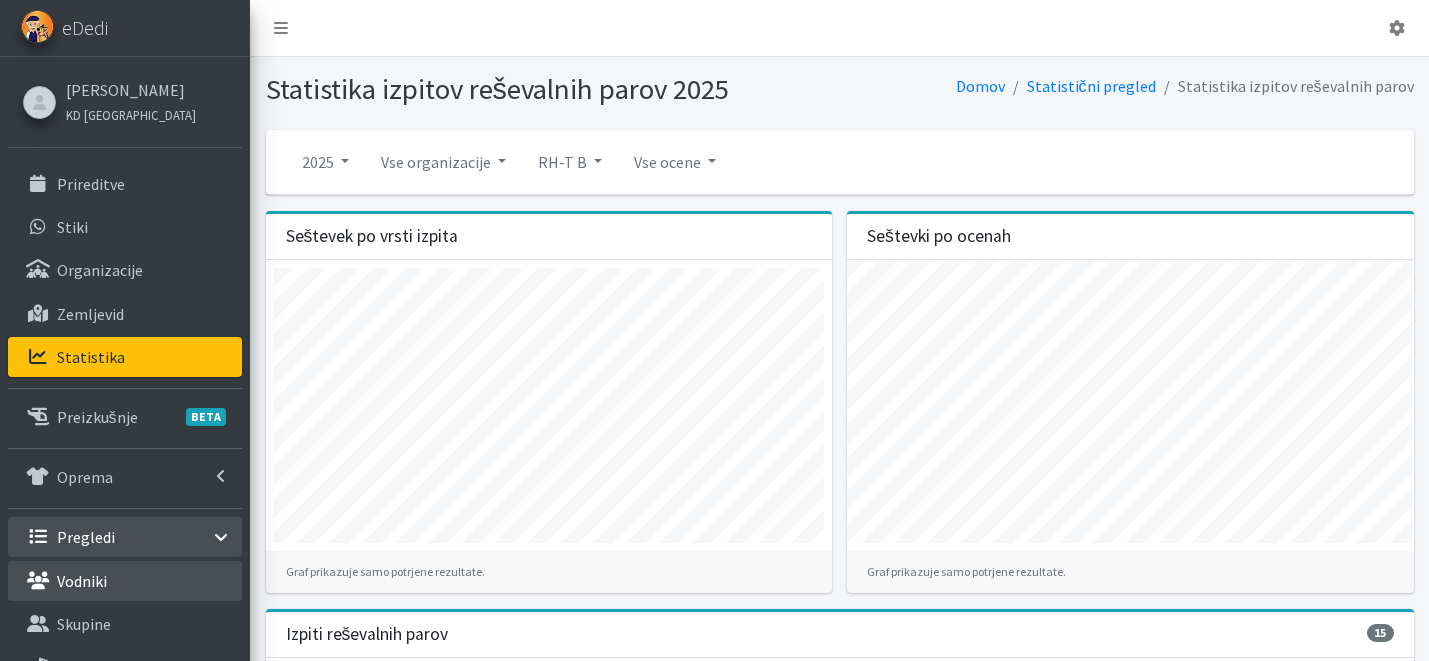 click on "Vodniki" at bounding box center (125, 581) 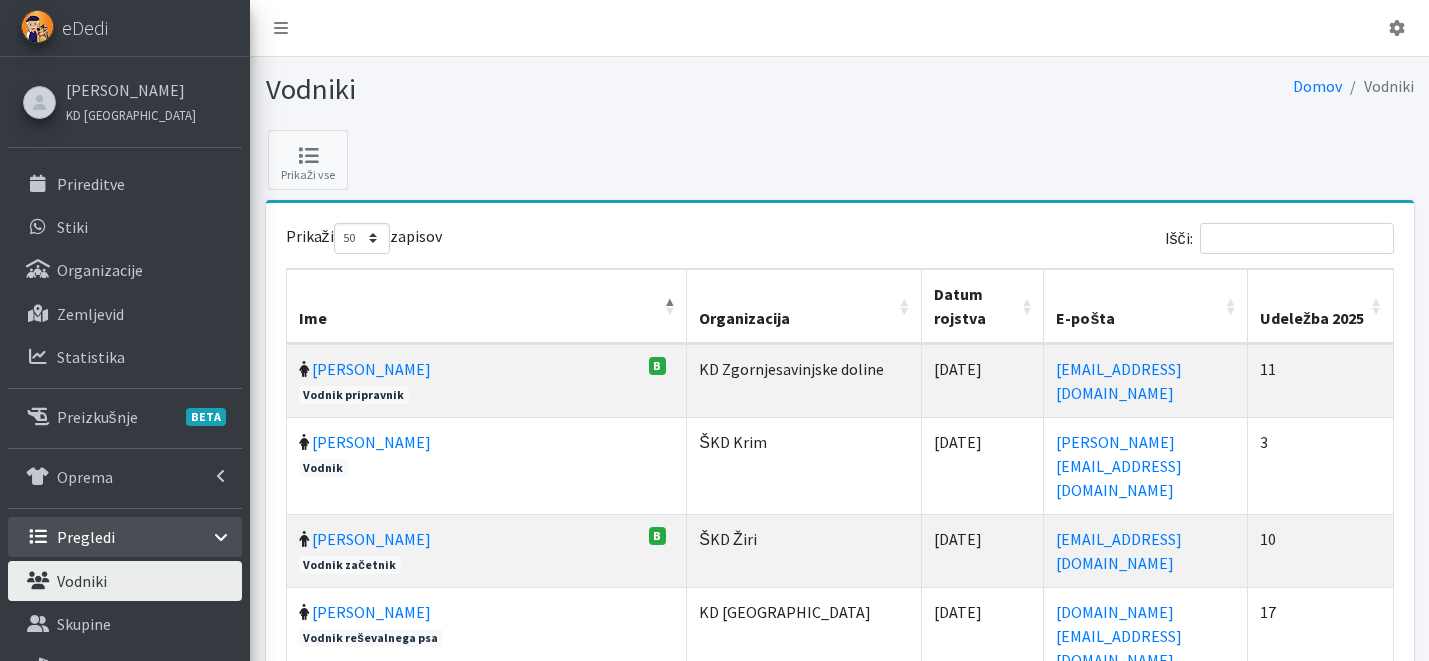 select on "50" 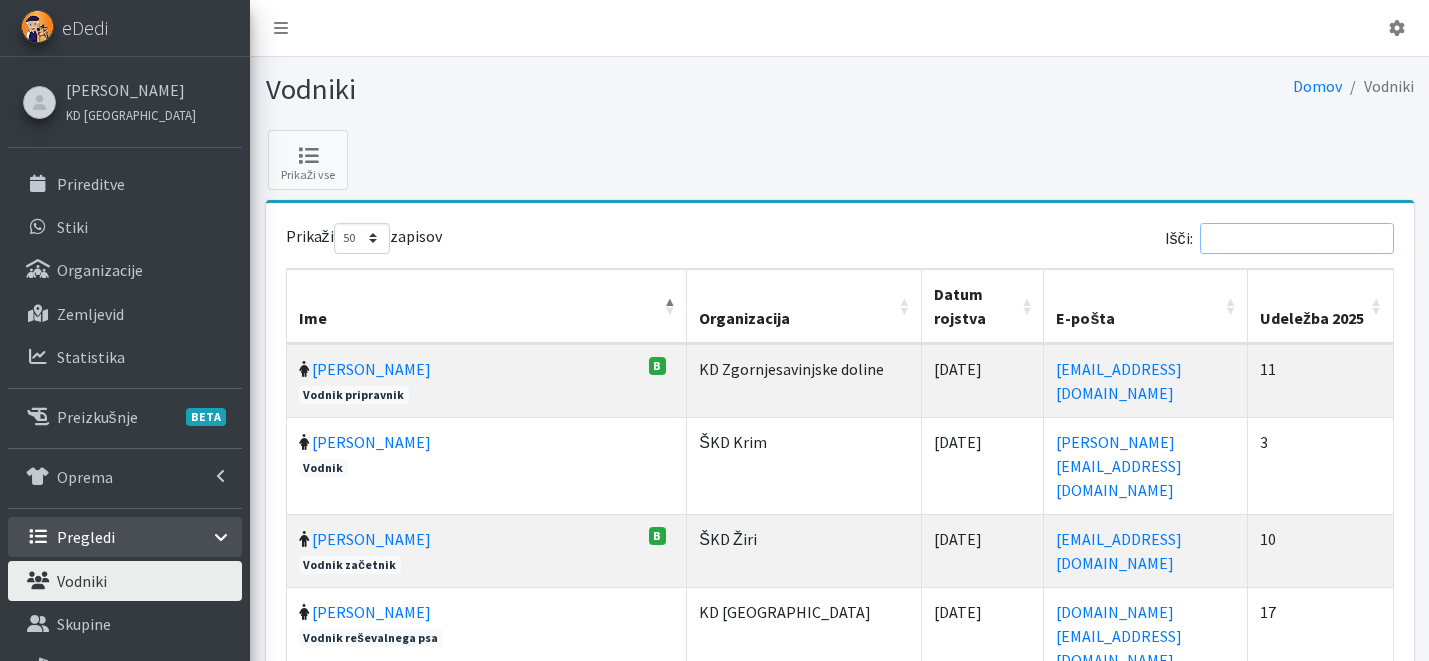 click on "Išči:" at bounding box center (1297, 238) 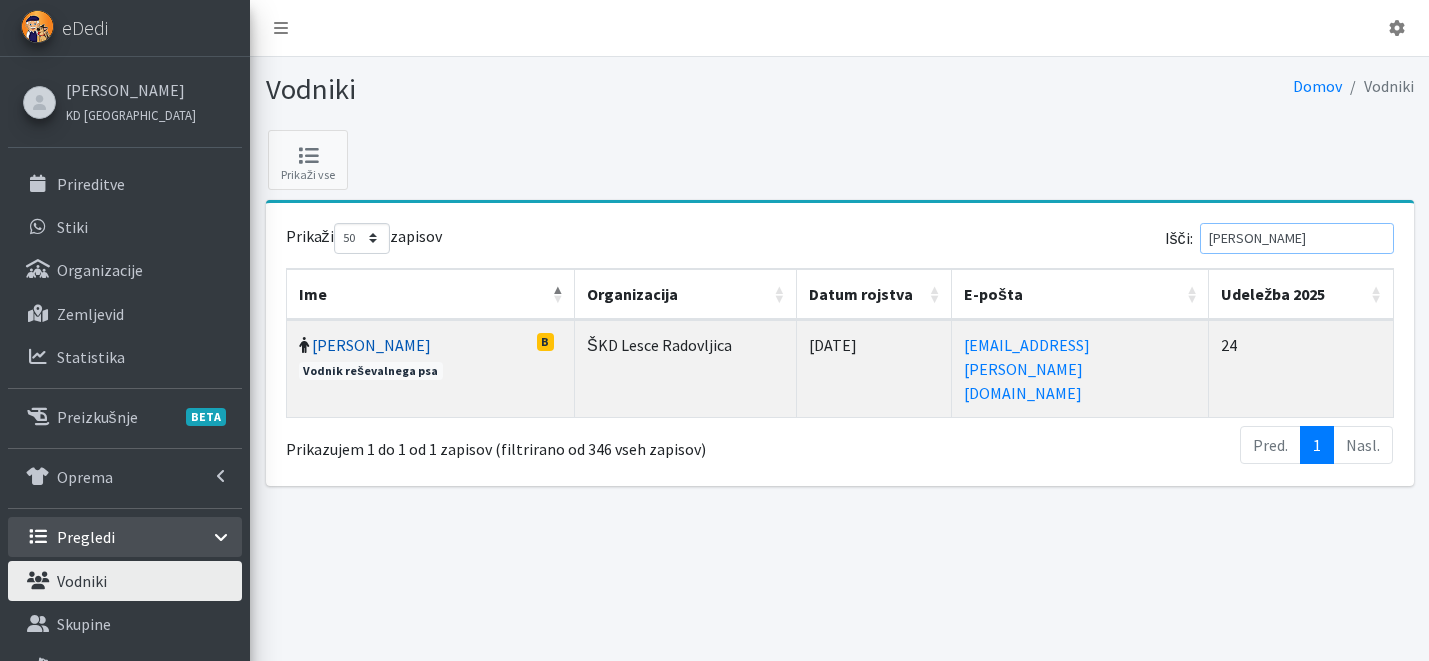 type on "kozina" 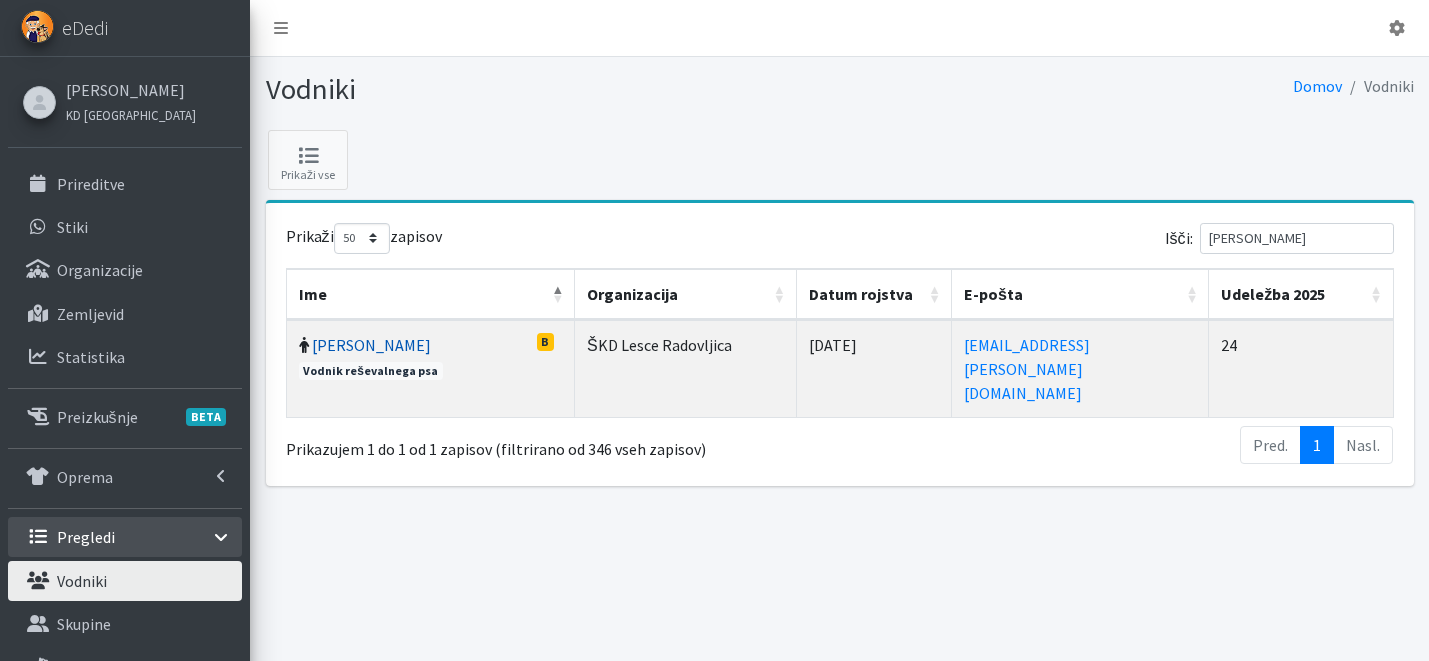 click on "[PERSON_NAME]" at bounding box center [371, 345] 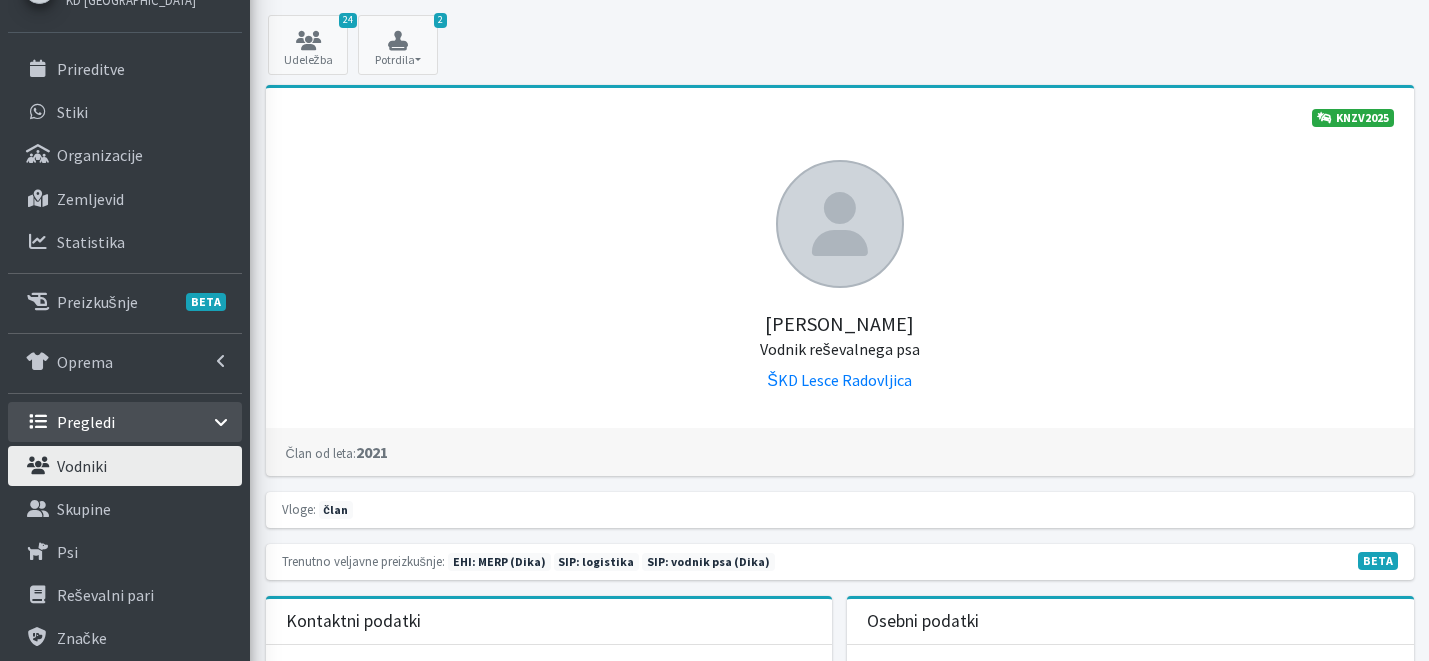 scroll, scrollTop: 0, scrollLeft: 0, axis: both 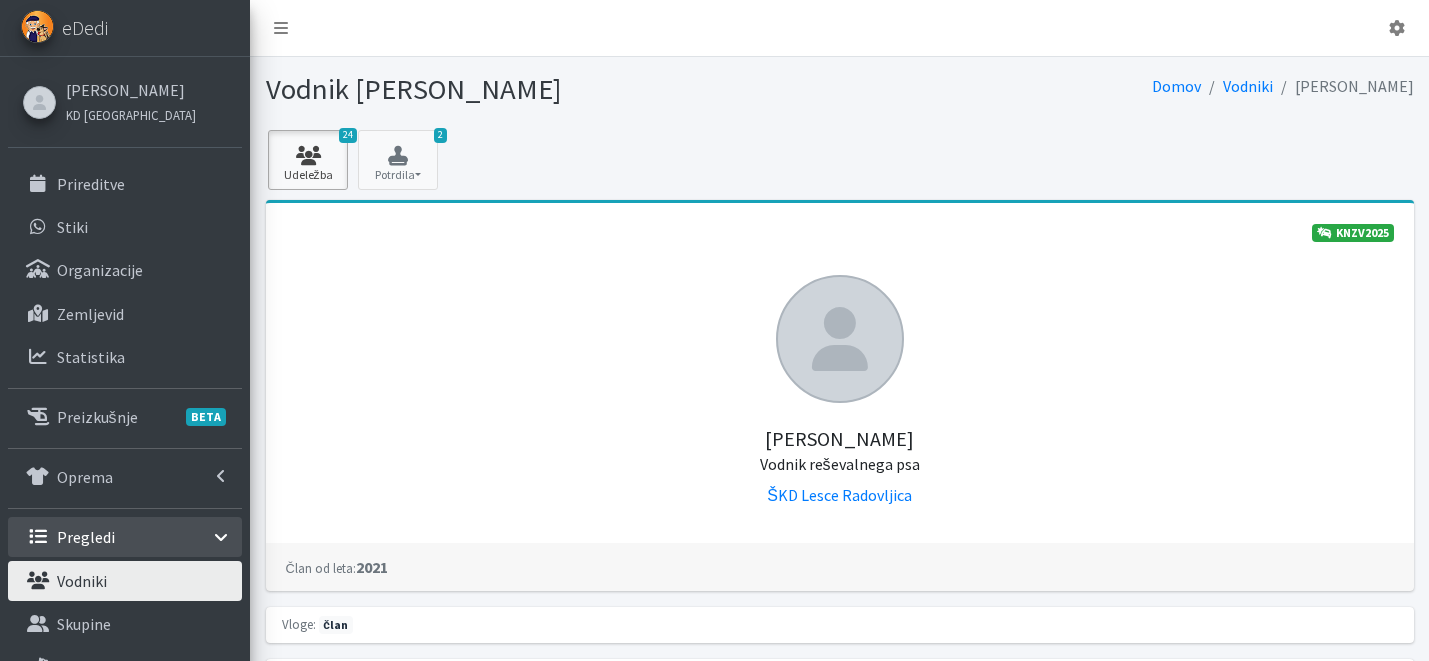 click at bounding box center (308, 156) 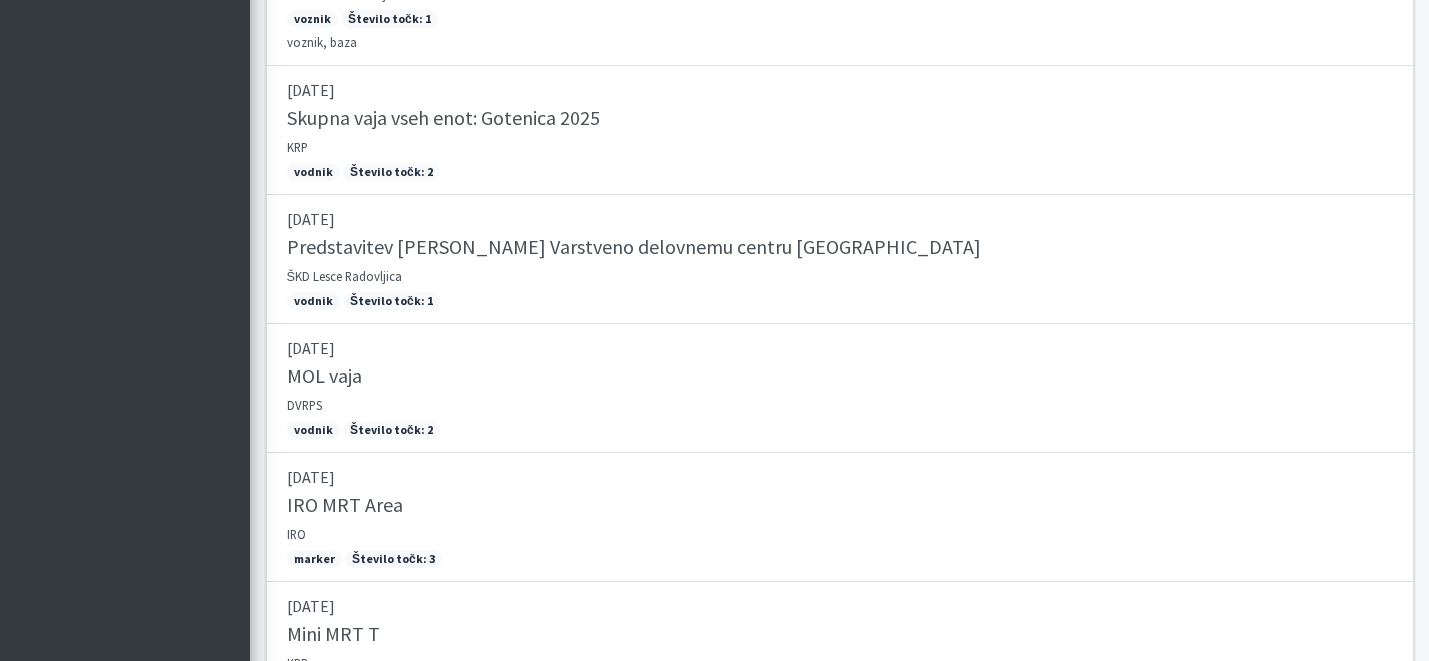 scroll, scrollTop: 1673, scrollLeft: 0, axis: vertical 